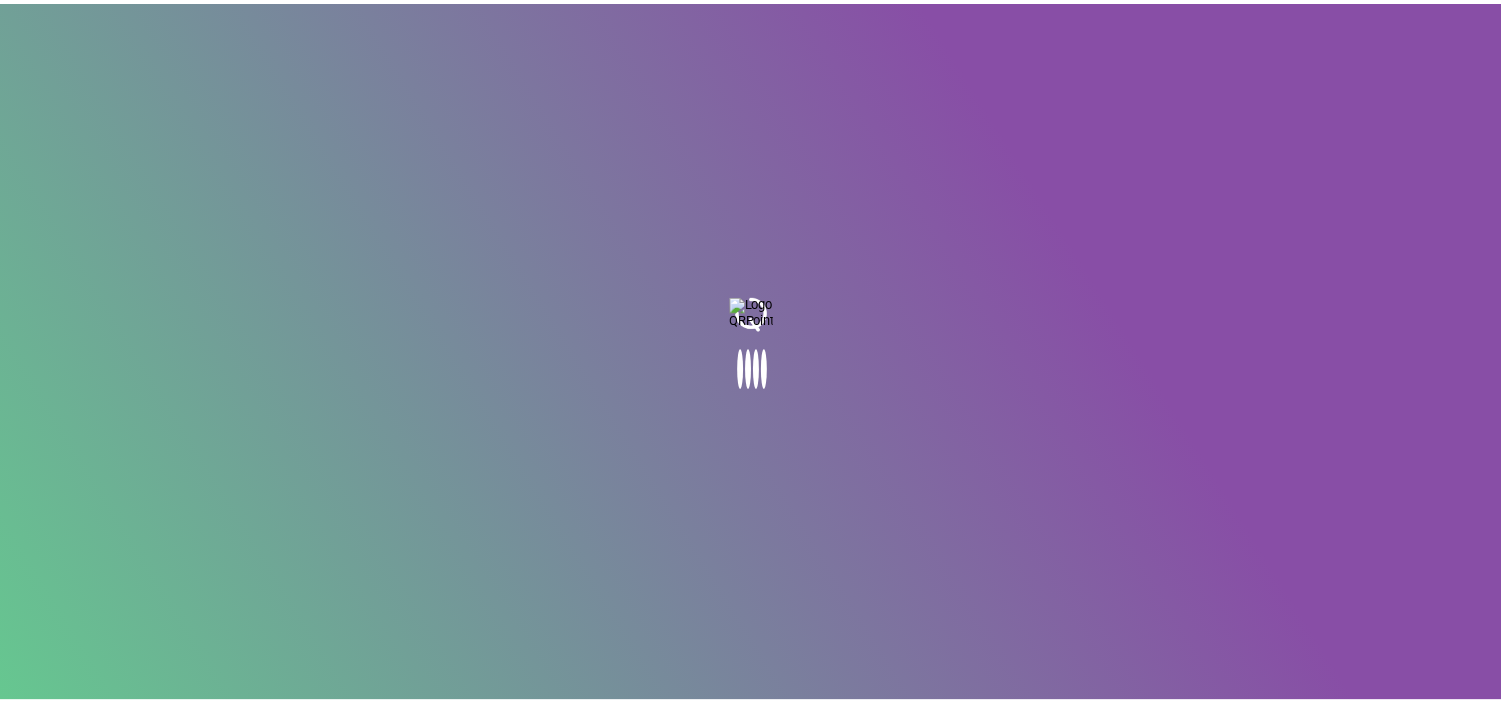 scroll, scrollTop: 0, scrollLeft: 0, axis: both 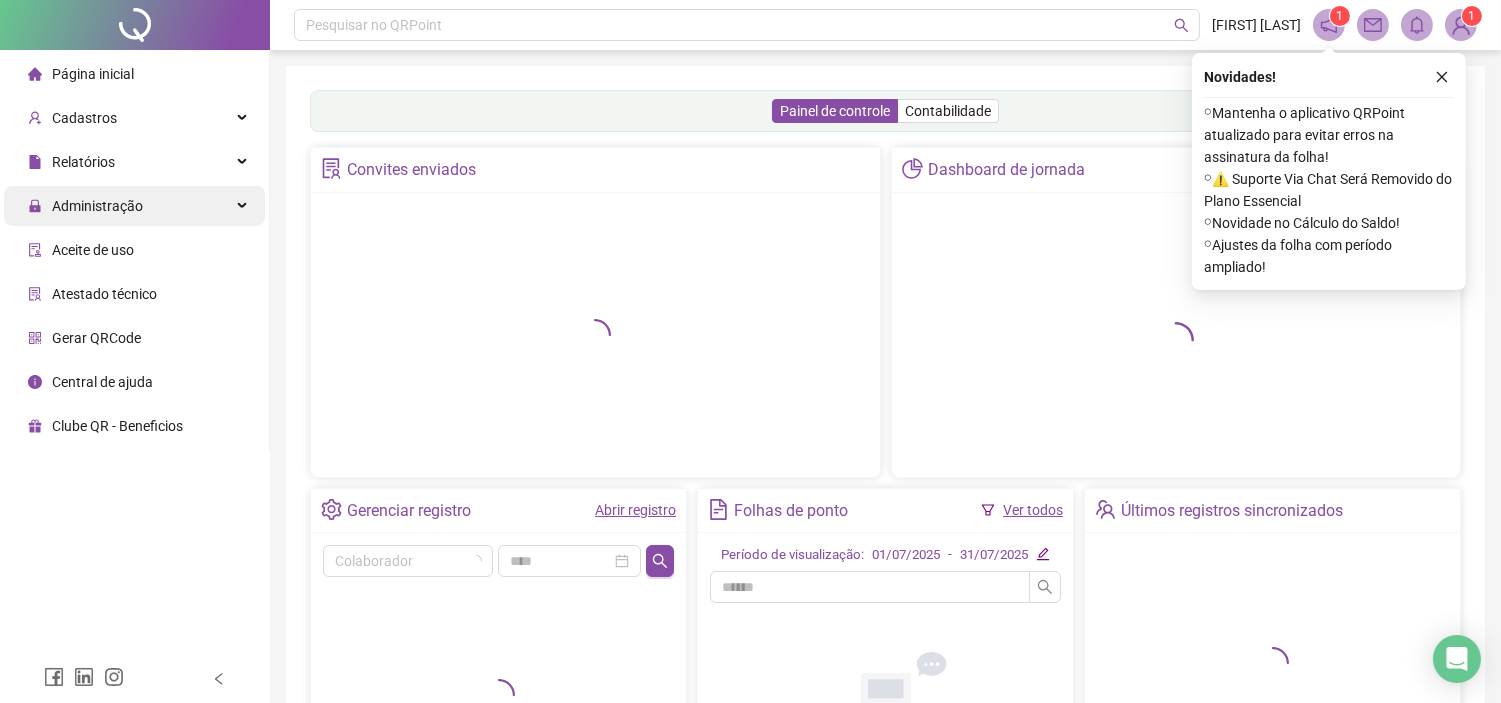 click on "Administração" at bounding box center [134, 206] 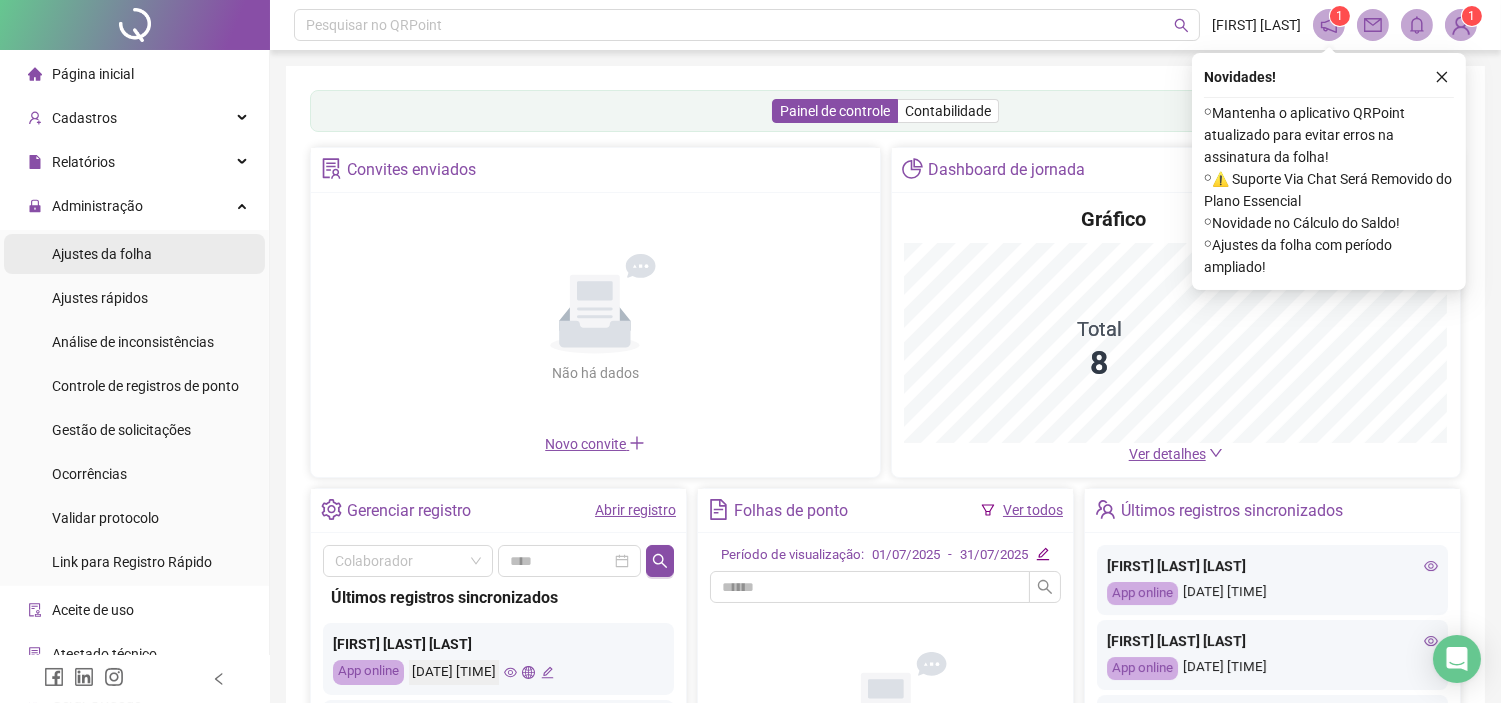 click on "Ajustes da folha" at bounding box center [134, 254] 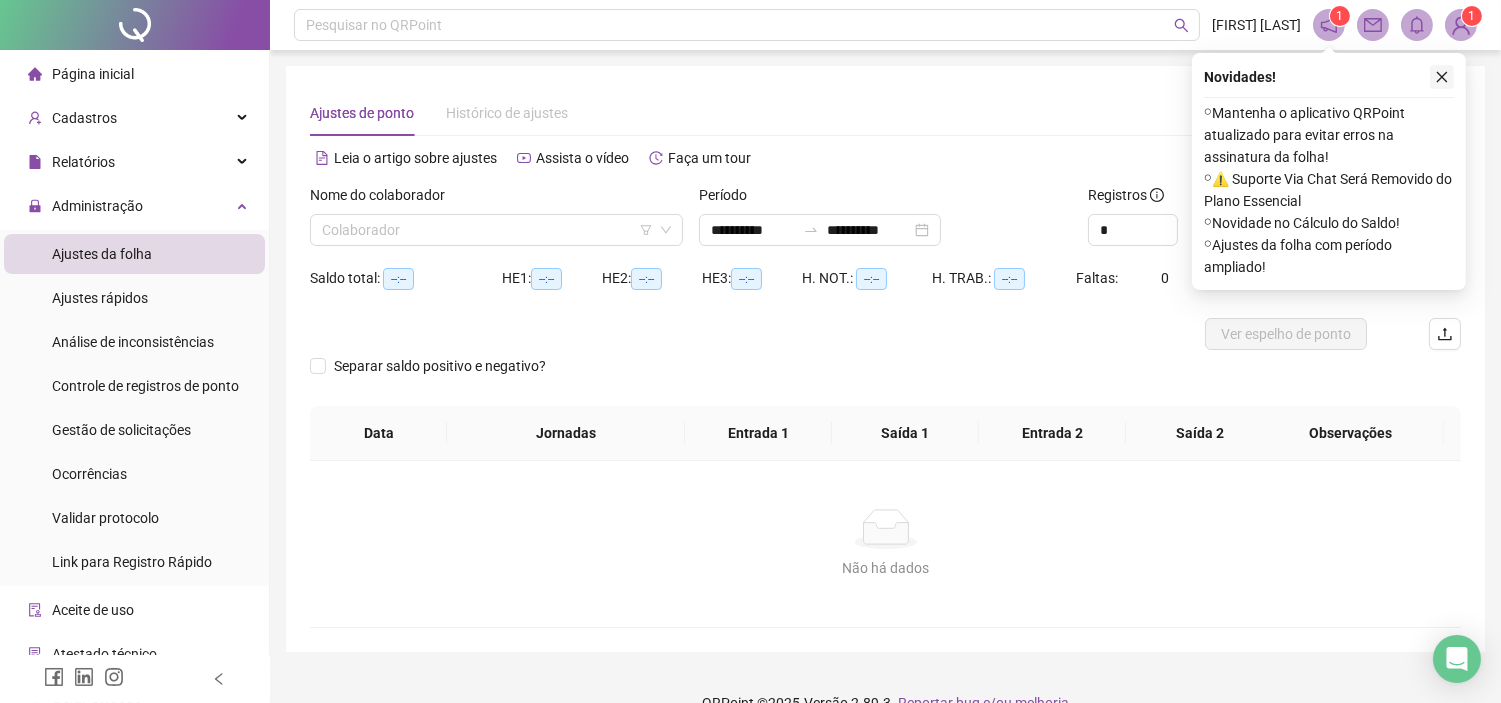 click 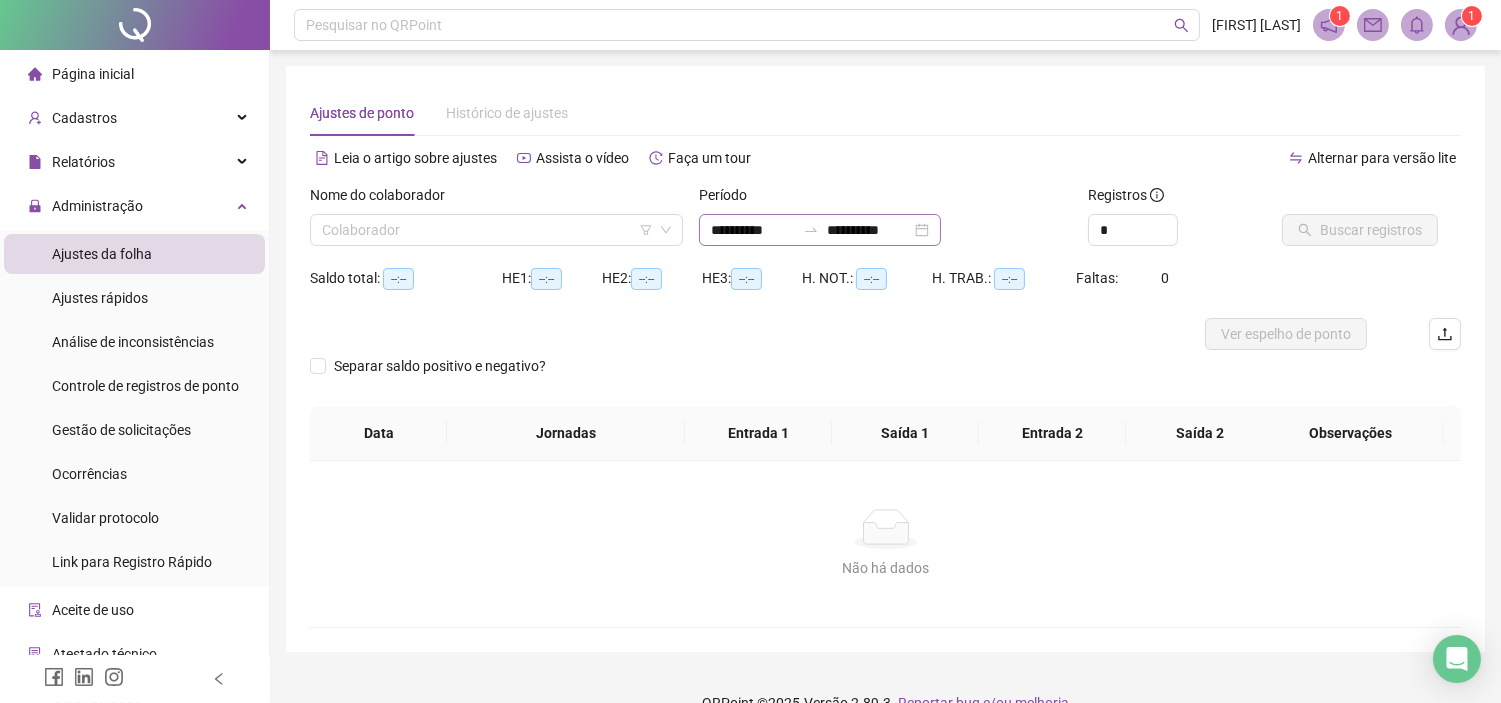 click at bounding box center [811, 230] 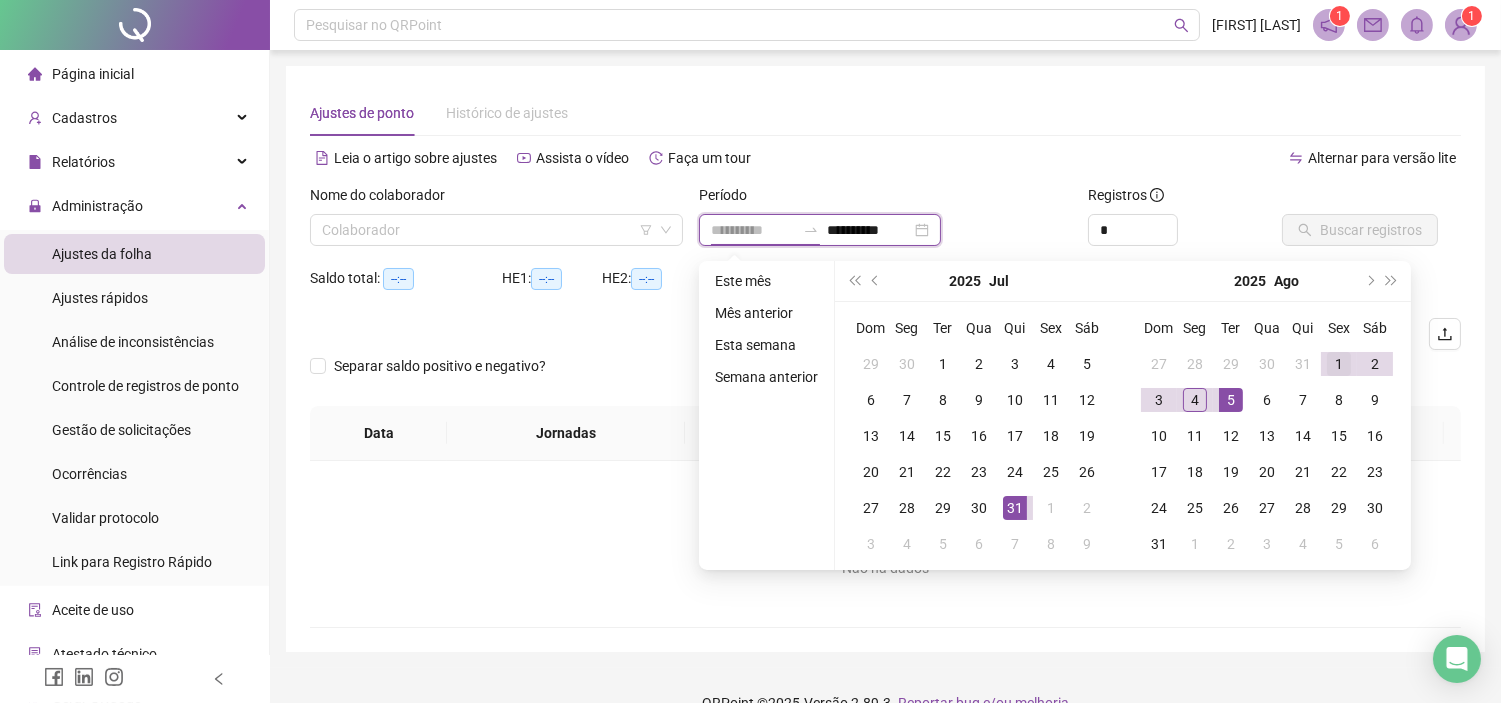 type on "**********" 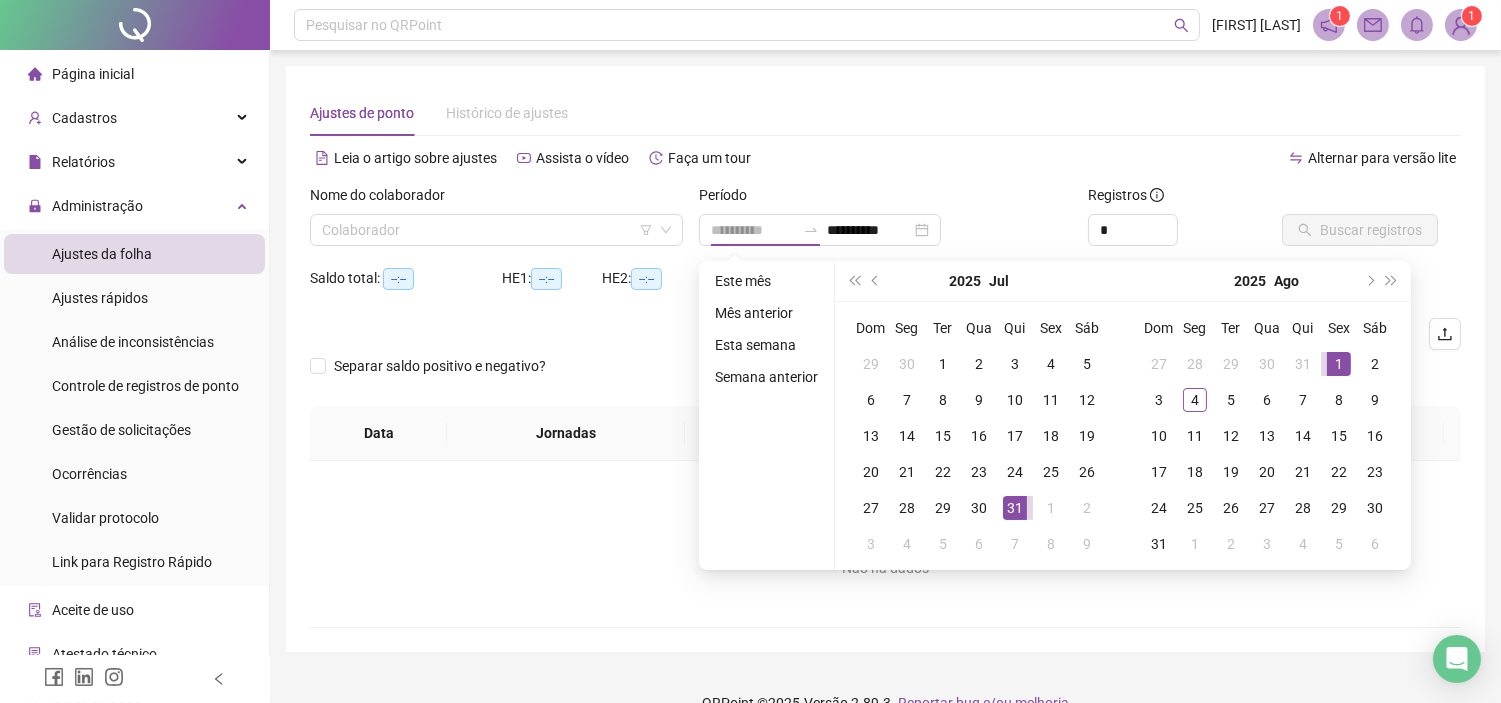 click on "1" at bounding box center [1339, 364] 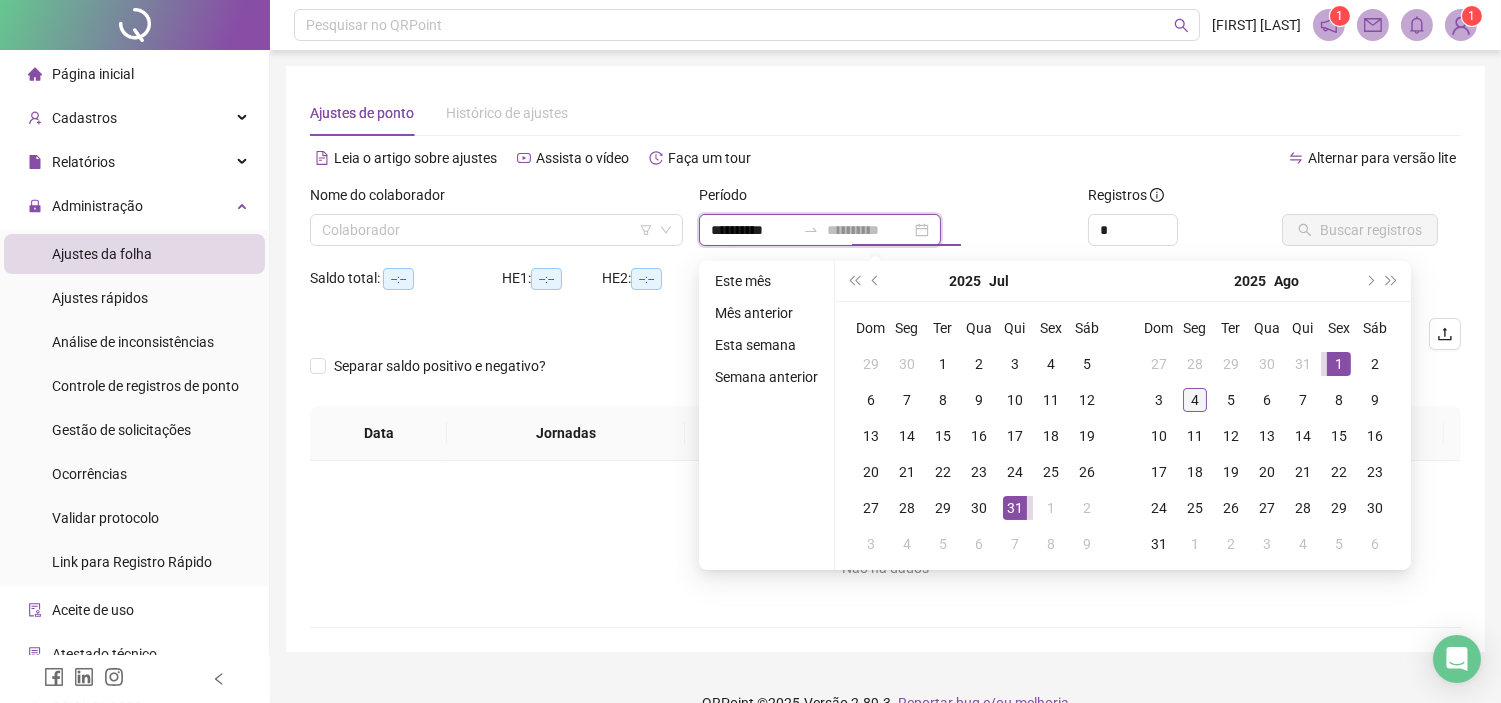 type on "**********" 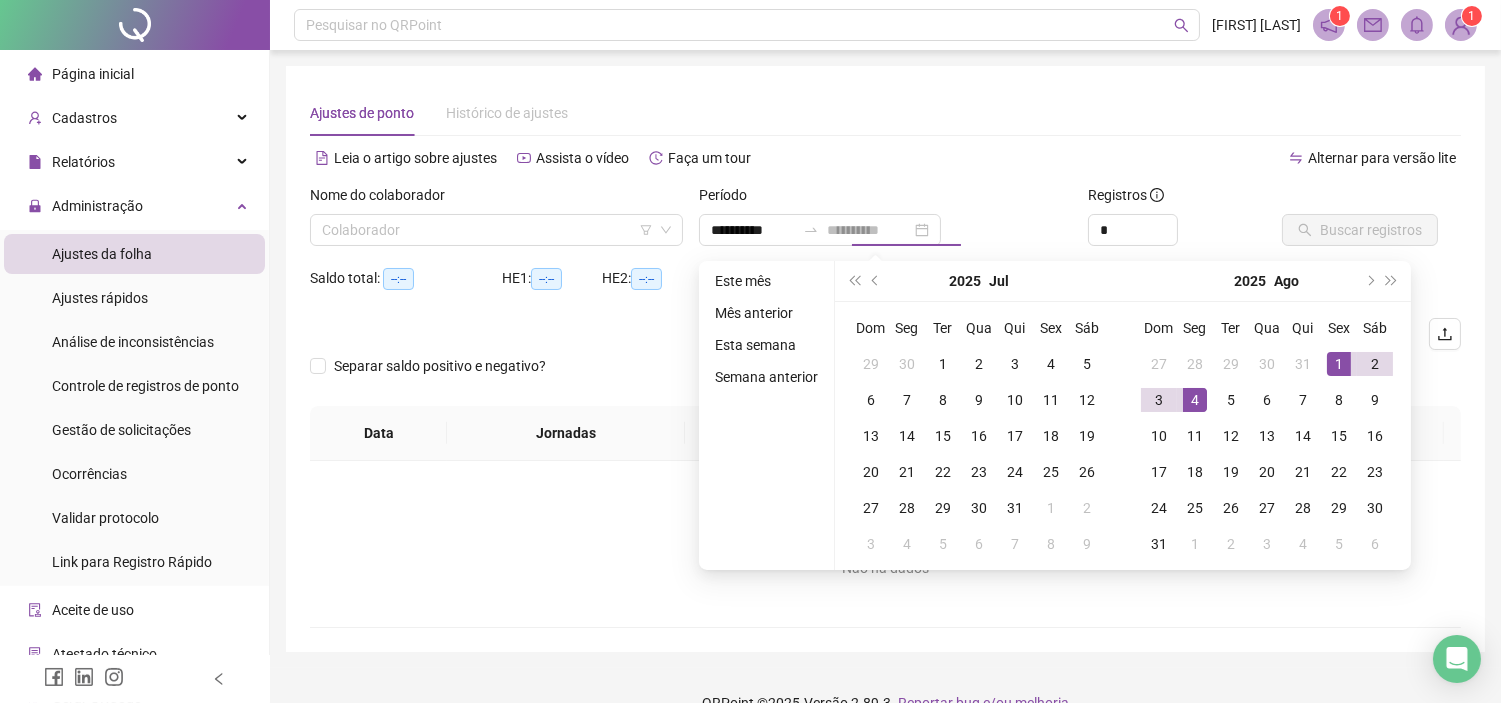 click on "4" at bounding box center (1195, 400) 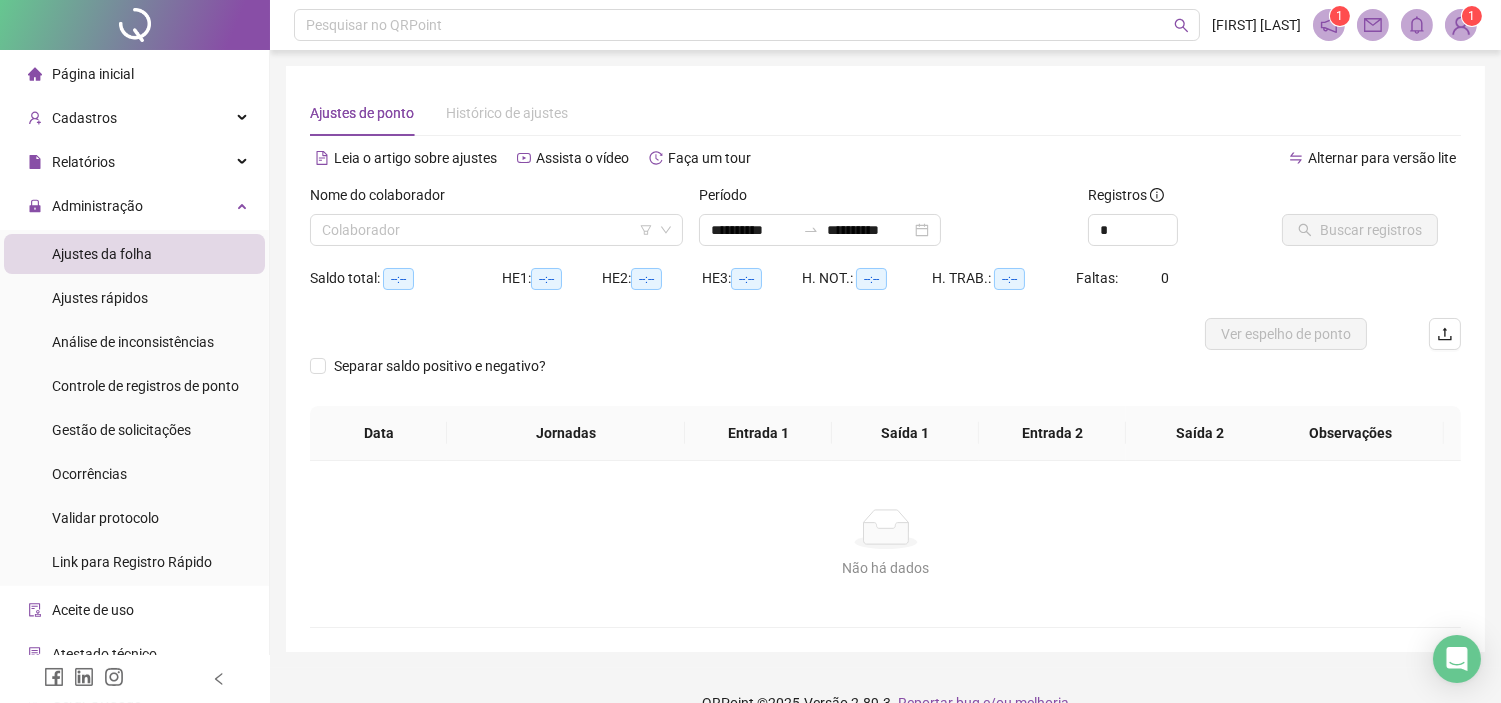 click on "Alternar para versão lite" at bounding box center [1174, 168] 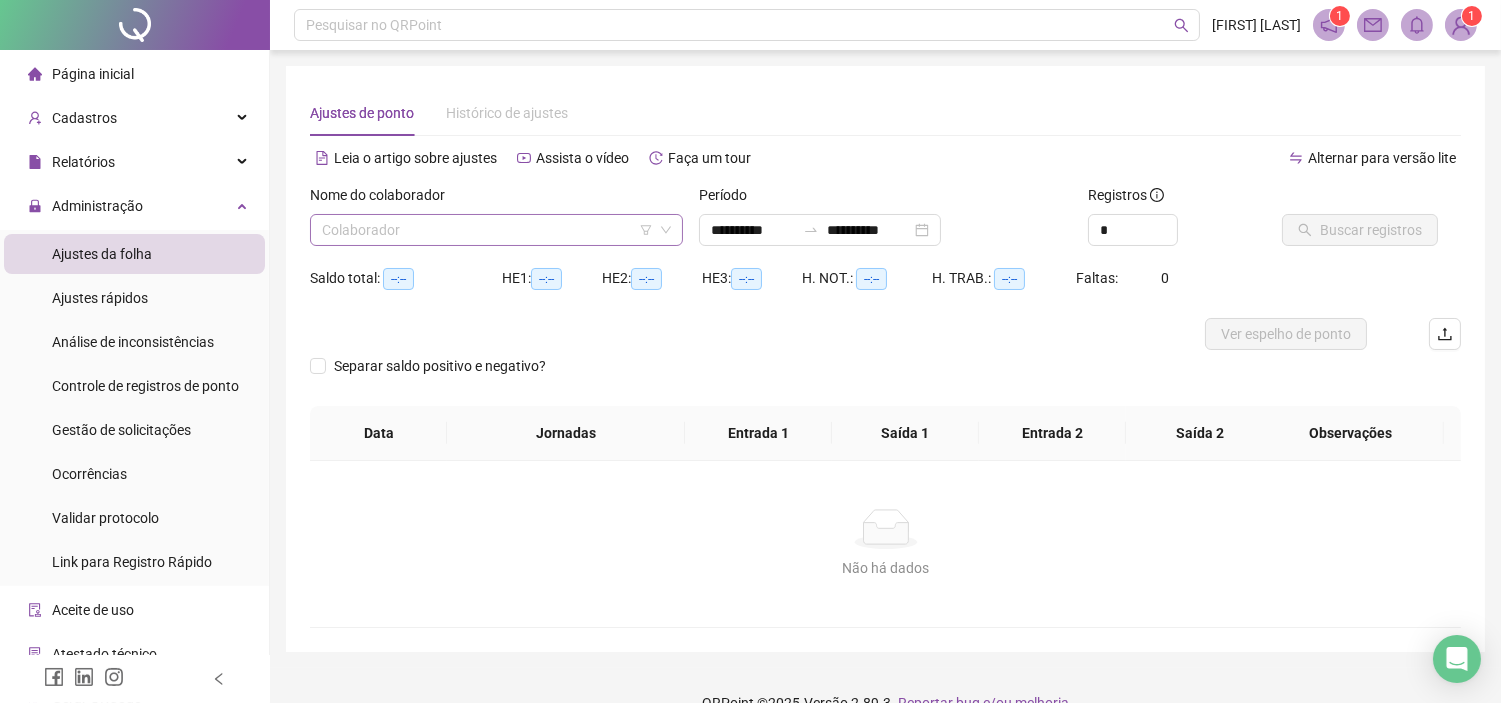 click at bounding box center (487, 230) 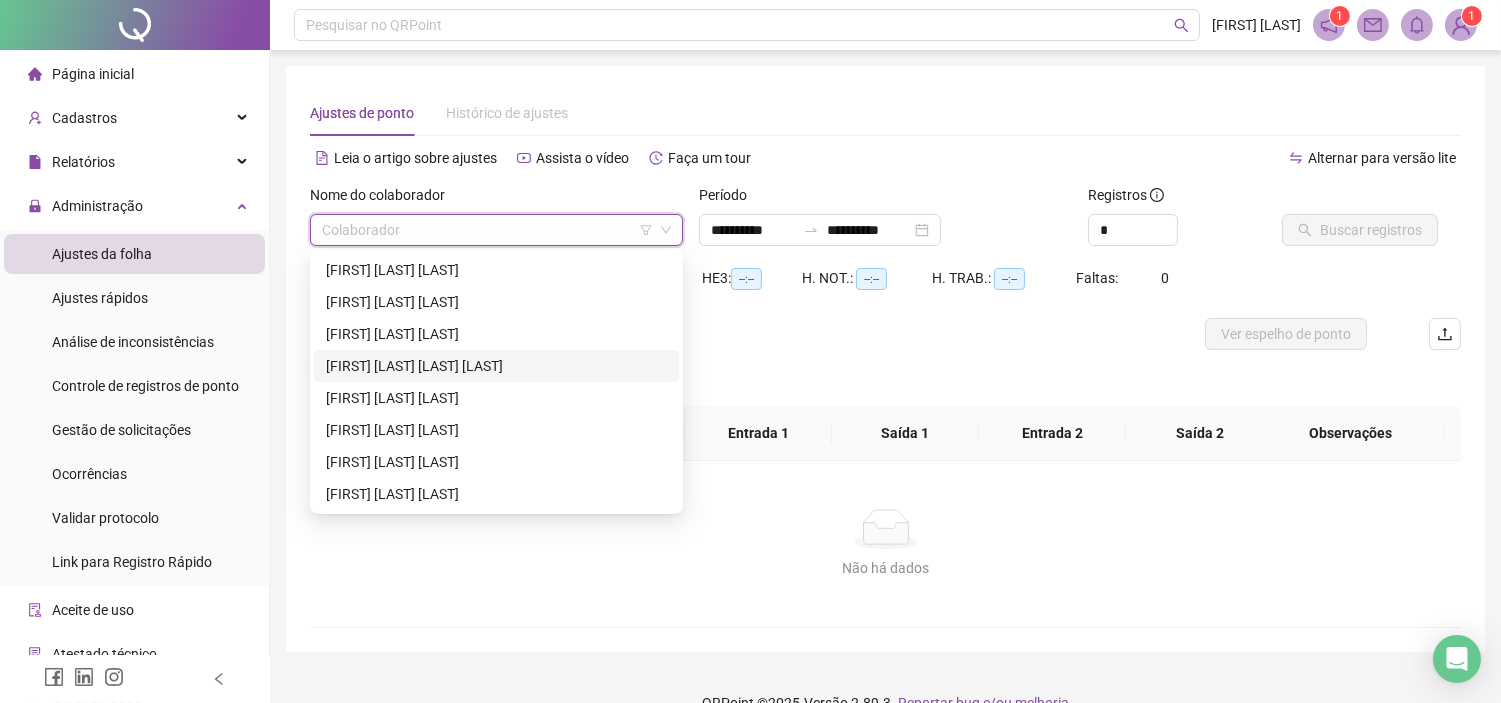 click on "[FIRST] [LAST]" at bounding box center (496, 366) 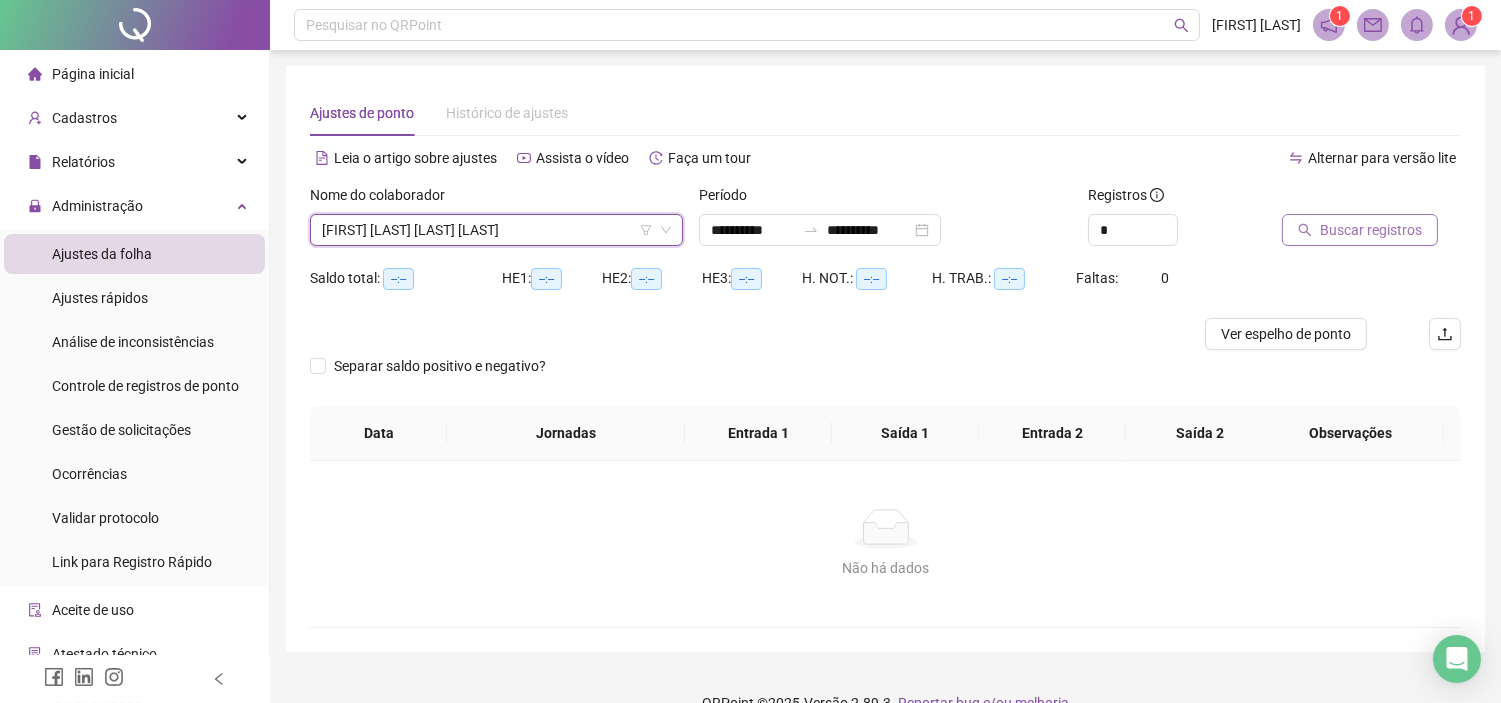 click 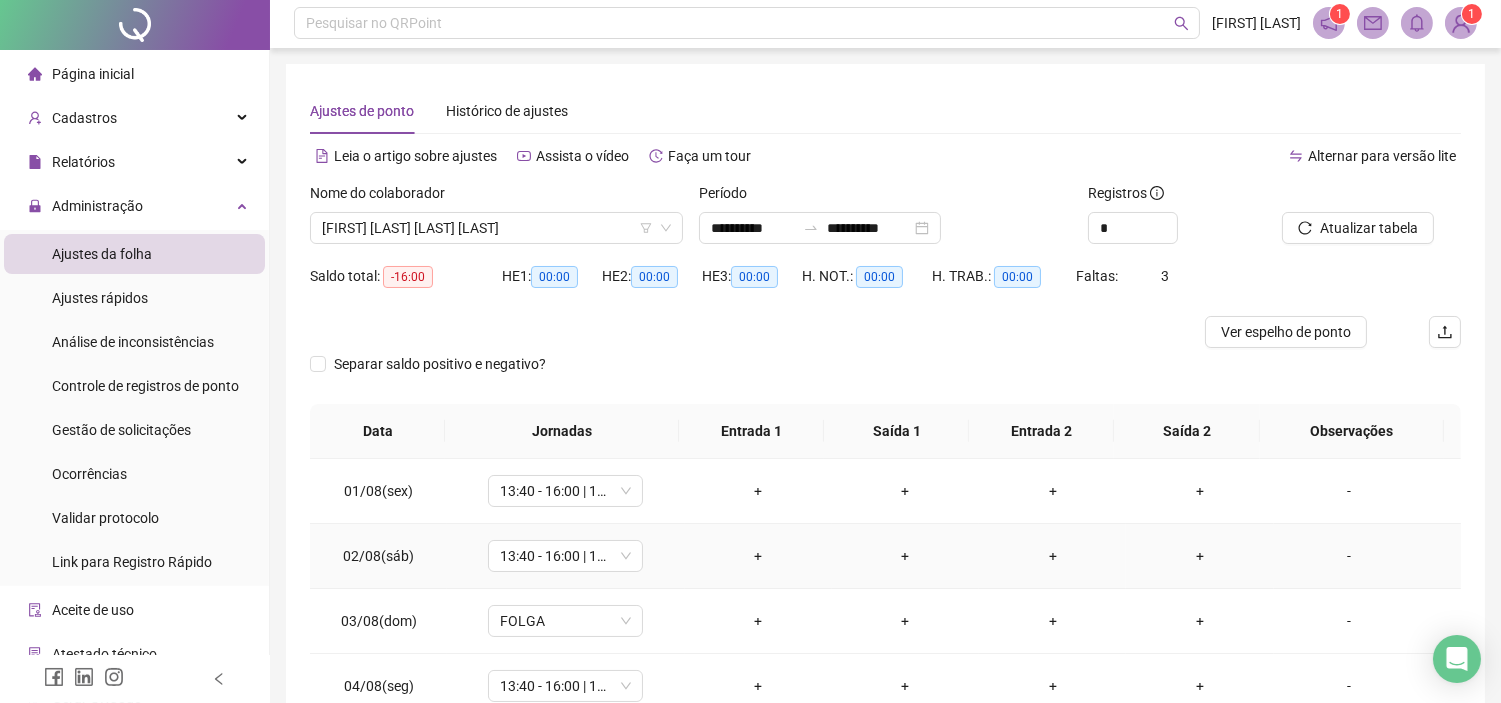 scroll, scrollTop: 0, scrollLeft: 0, axis: both 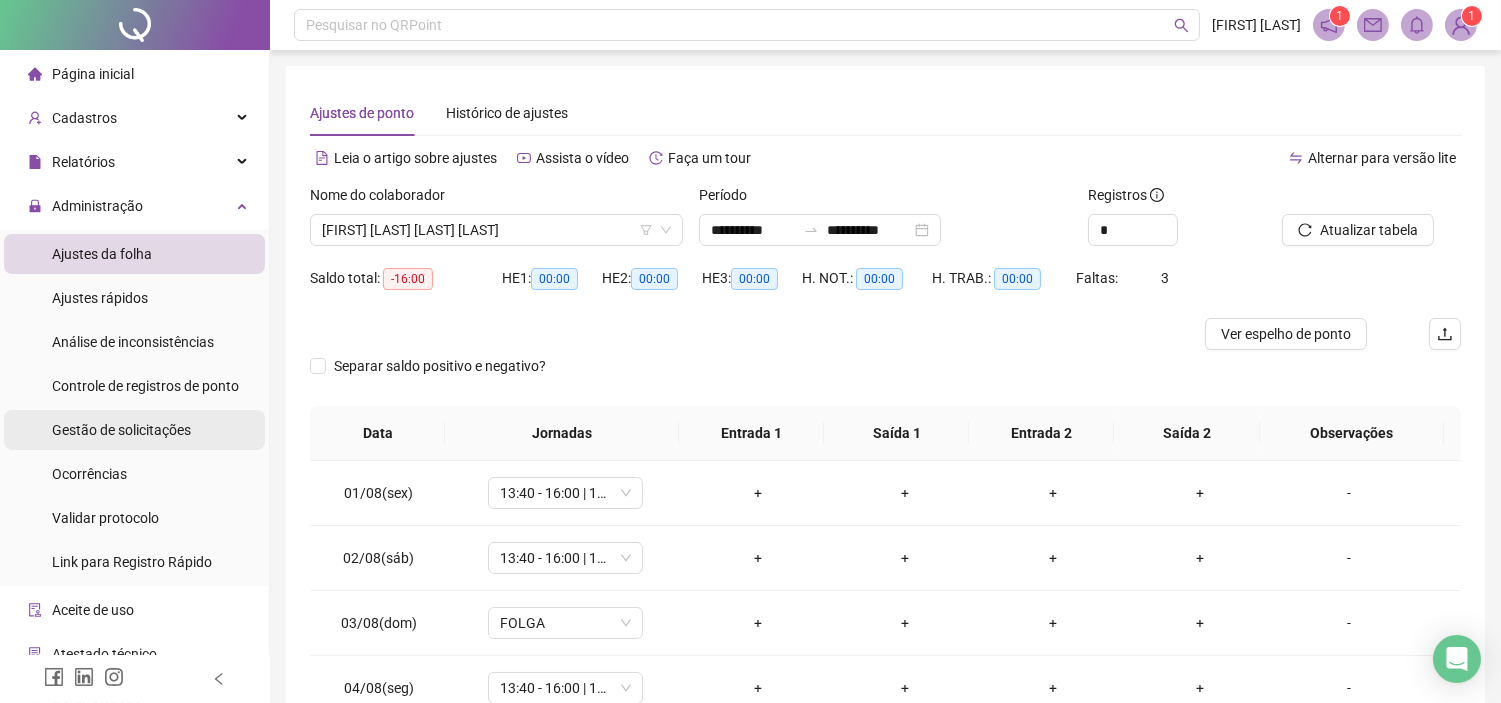 click on "Gestão de solicitações" at bounding box center (121, 430) 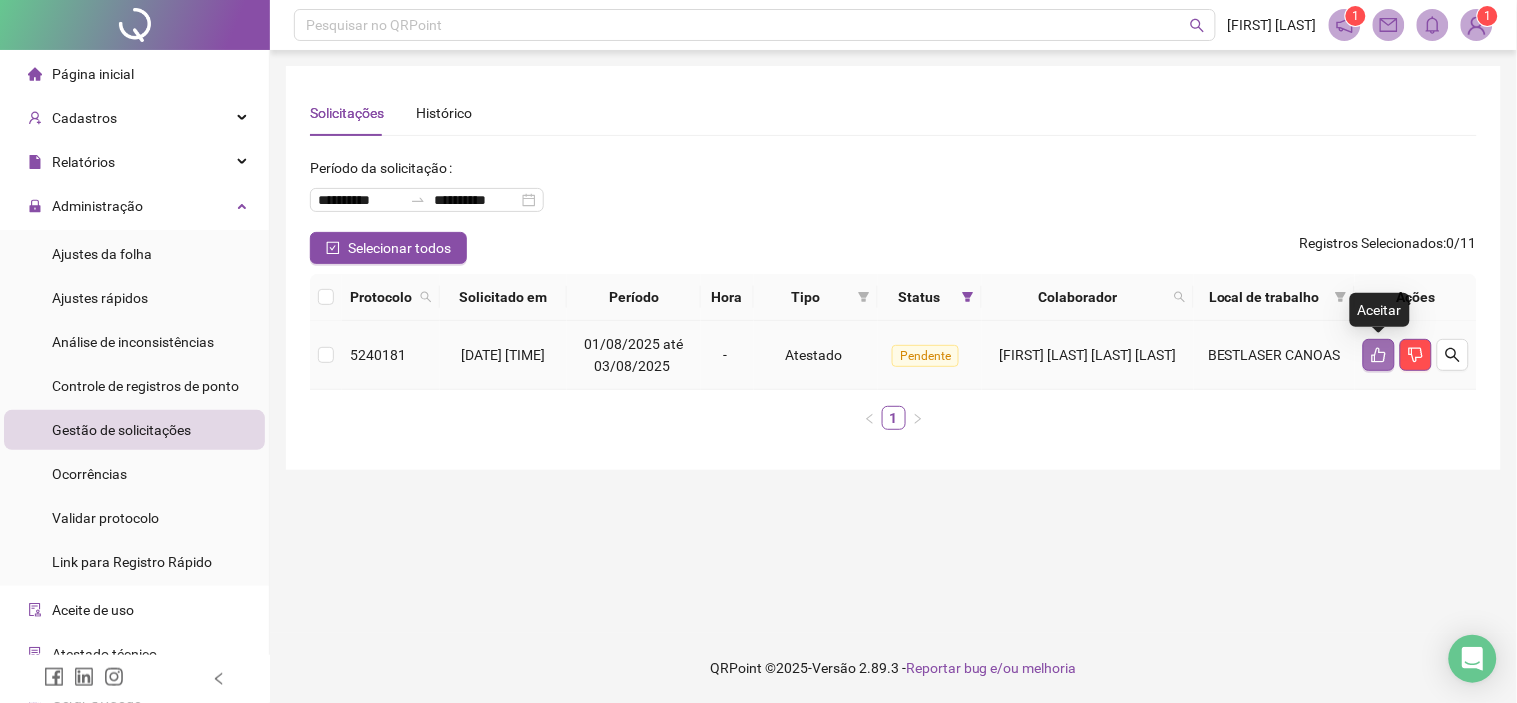 click at bounding box center [1379, 355] 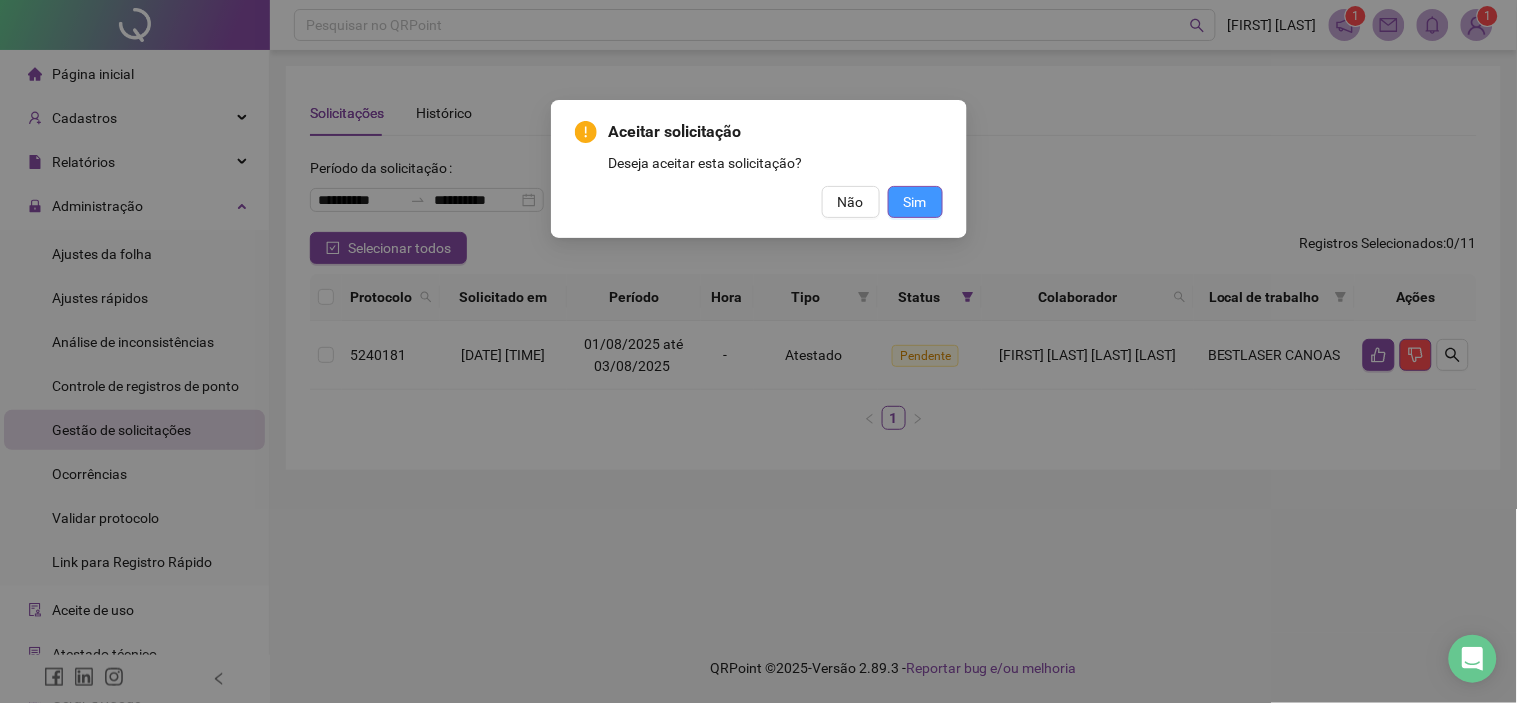 click on "Sim" at bounding box center (915, 202) 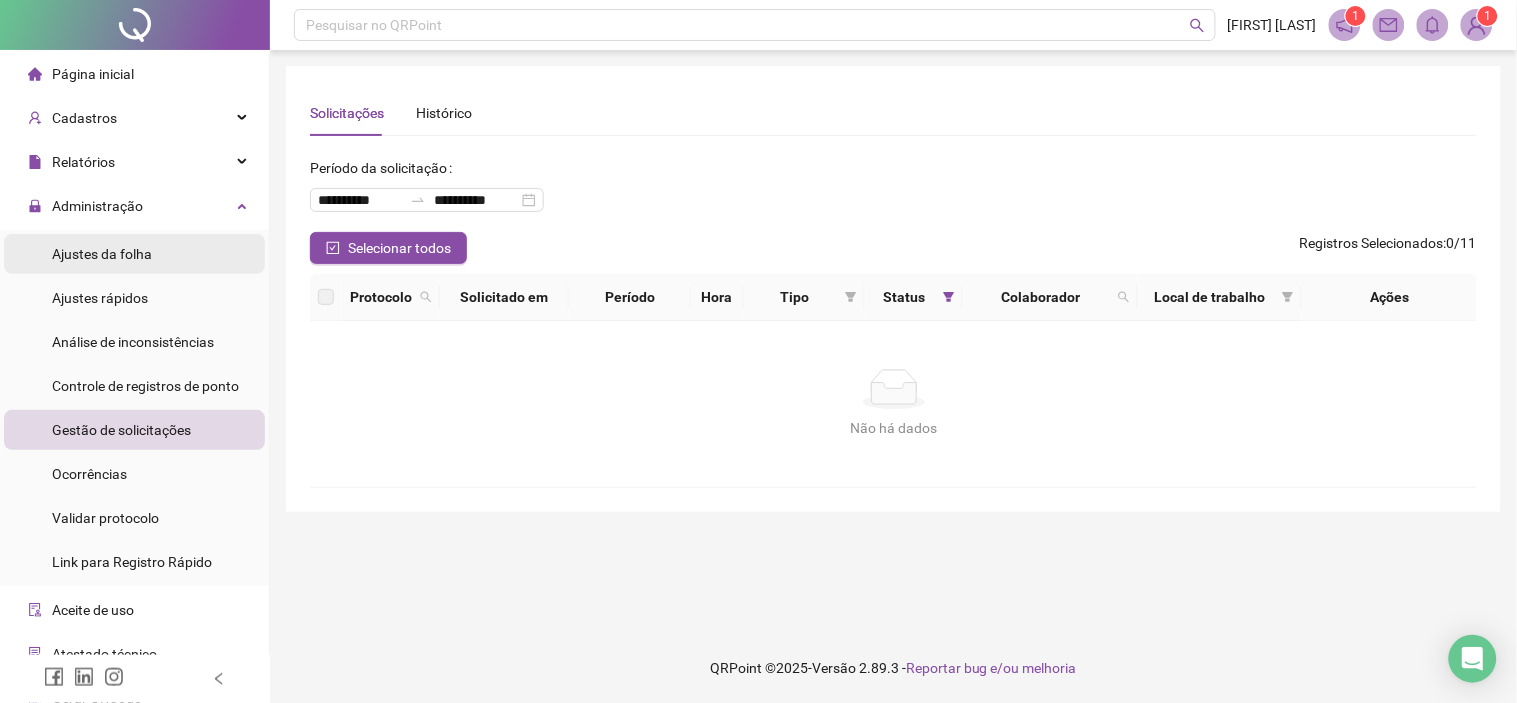 click on "Ajustes da folha" at bounding box center [134, 254] 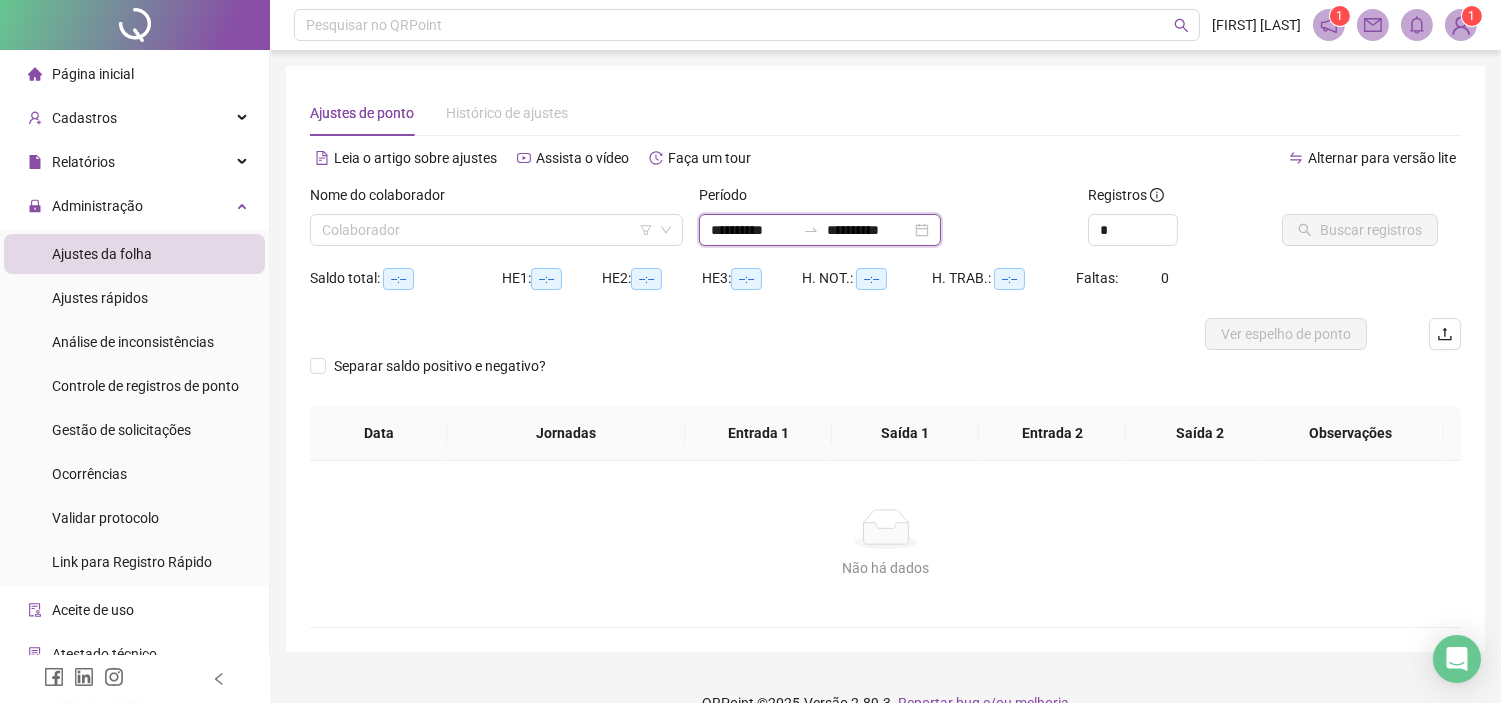 click on "**********" at bounding box center (753, 230) 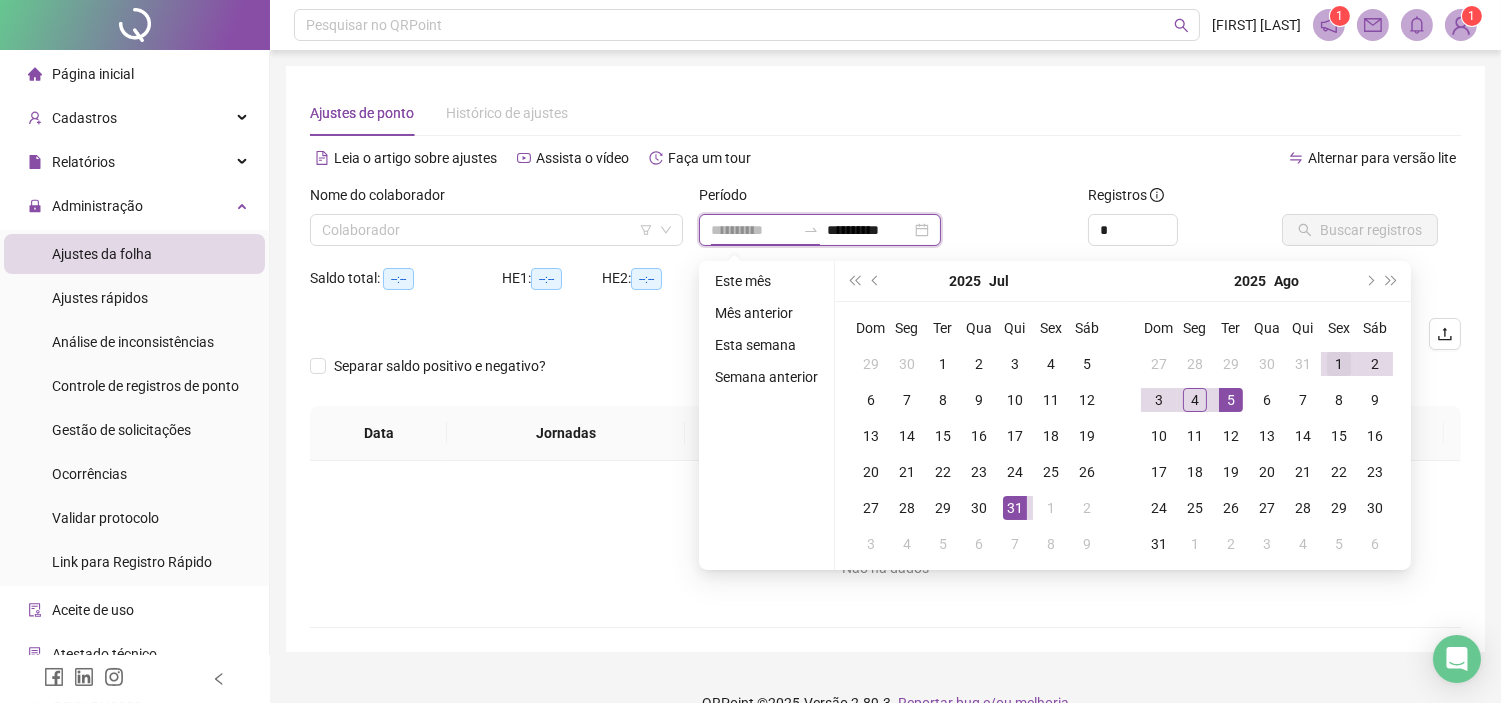type on "**********" 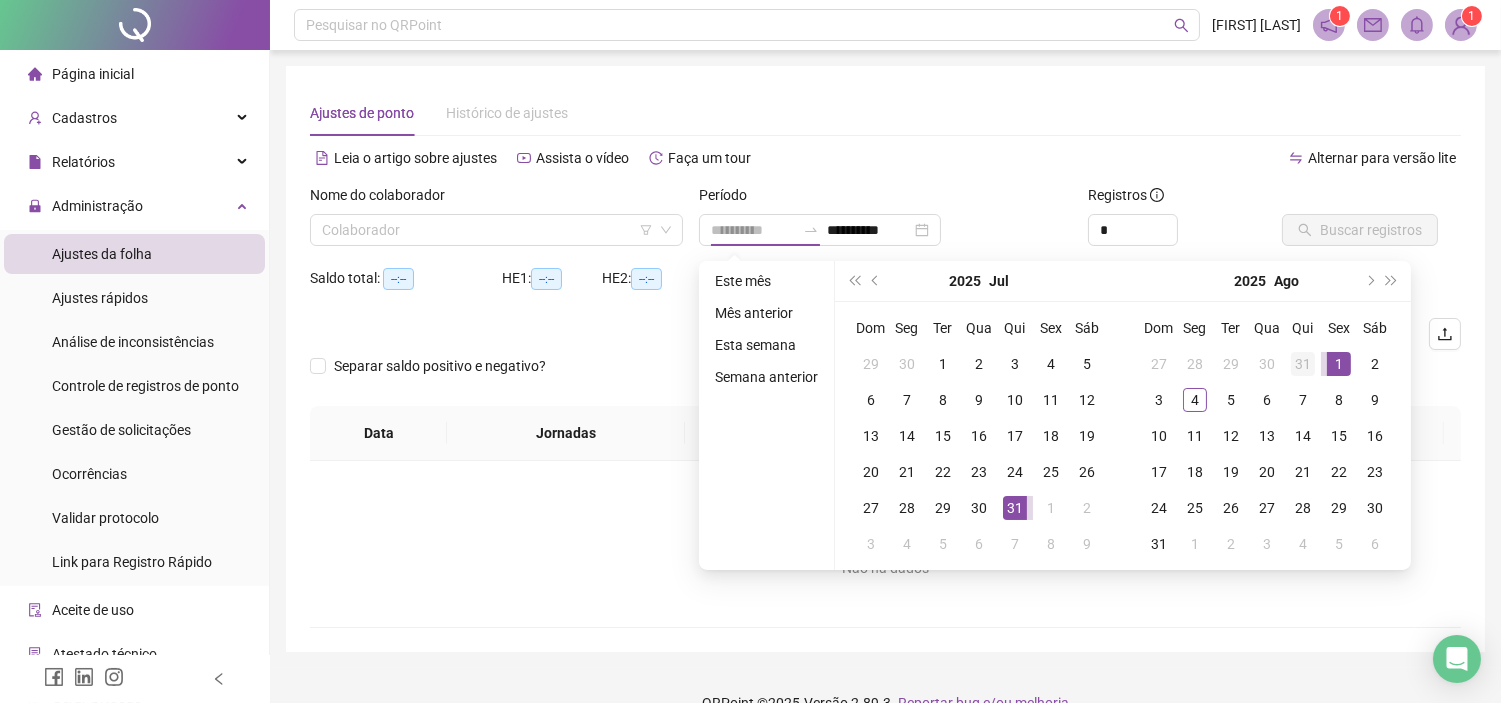 click on "1" at bounding box center (1339, 364) 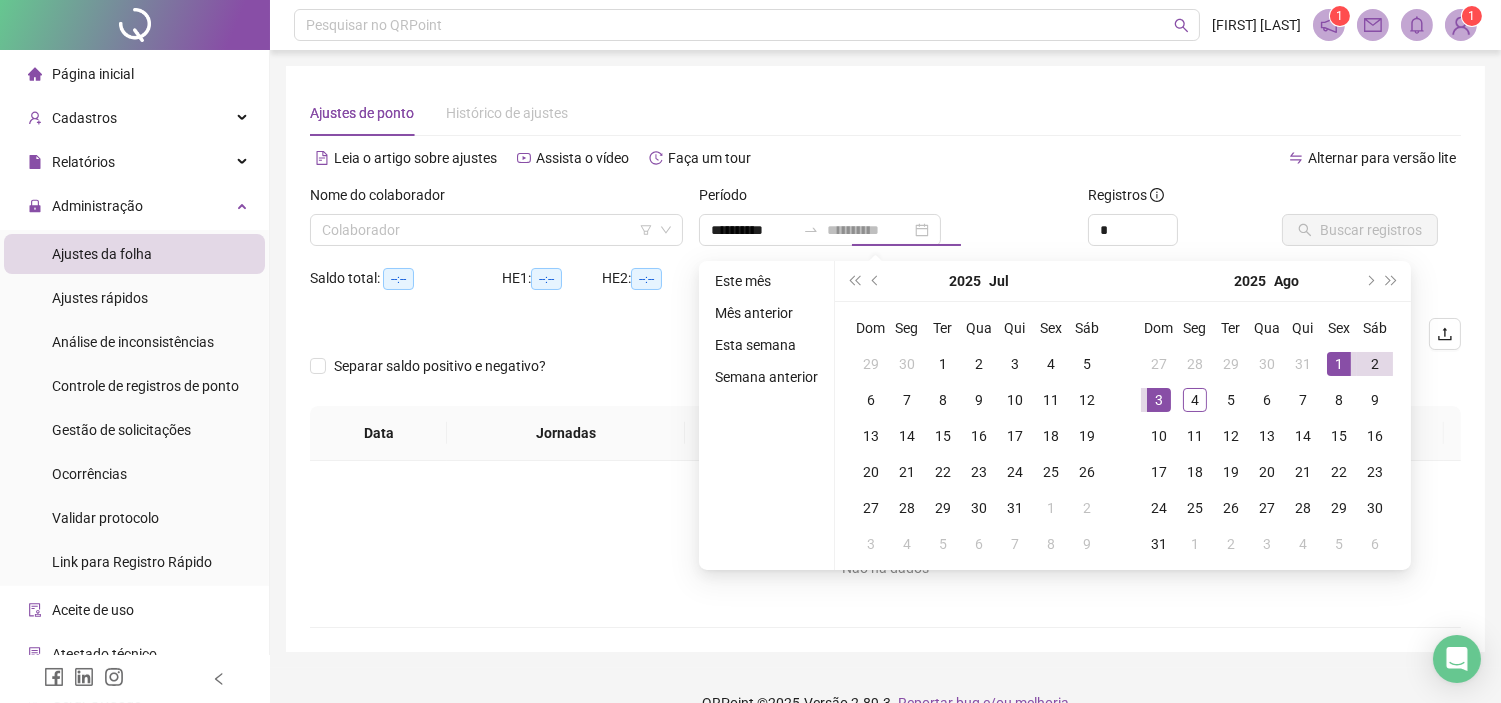 click on "3" at bounding box center [1159, 400] 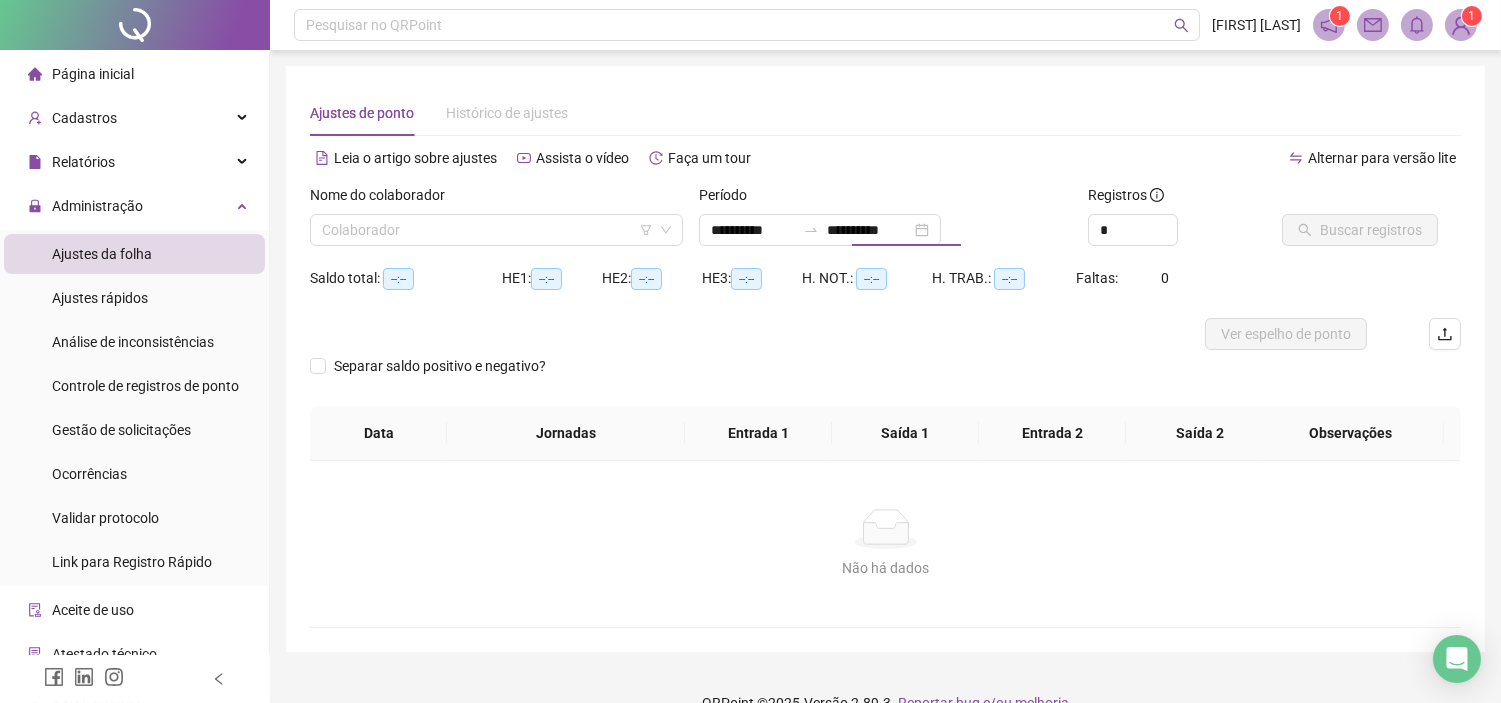 click on "Ajustes de ponto Histórico de ajustes" at bounding box center (885, 113) 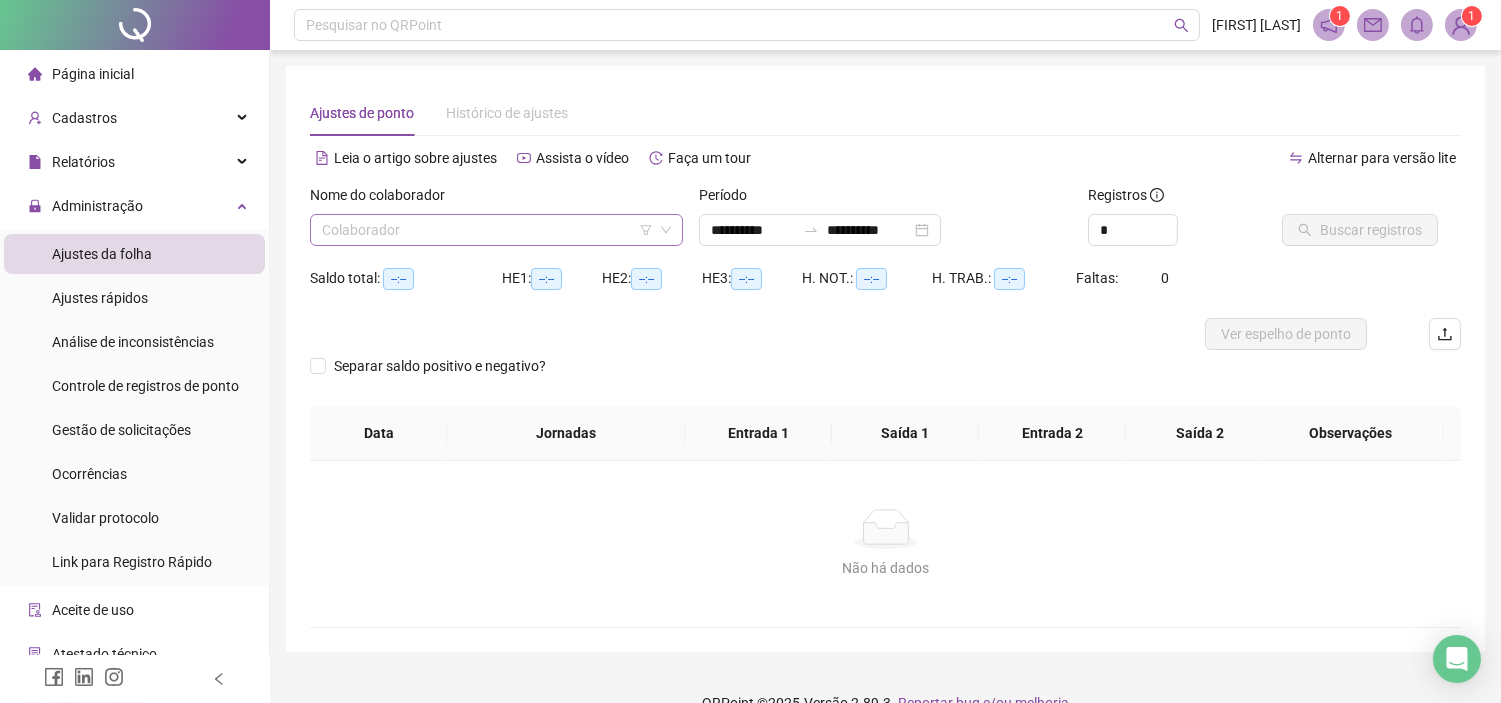 click at bounding box center (487, 230) 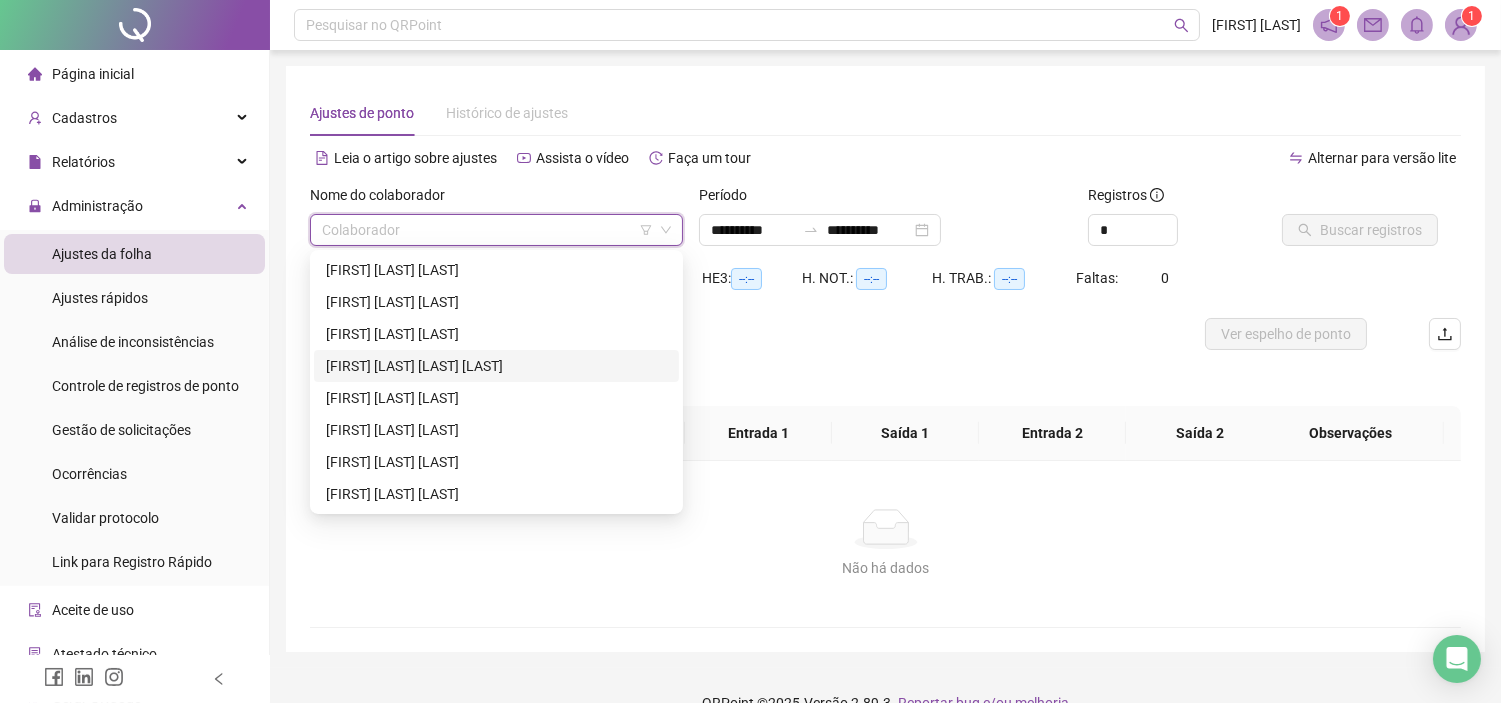 click on "[FIRST] [LAST]" at bounding box center [496, 366] 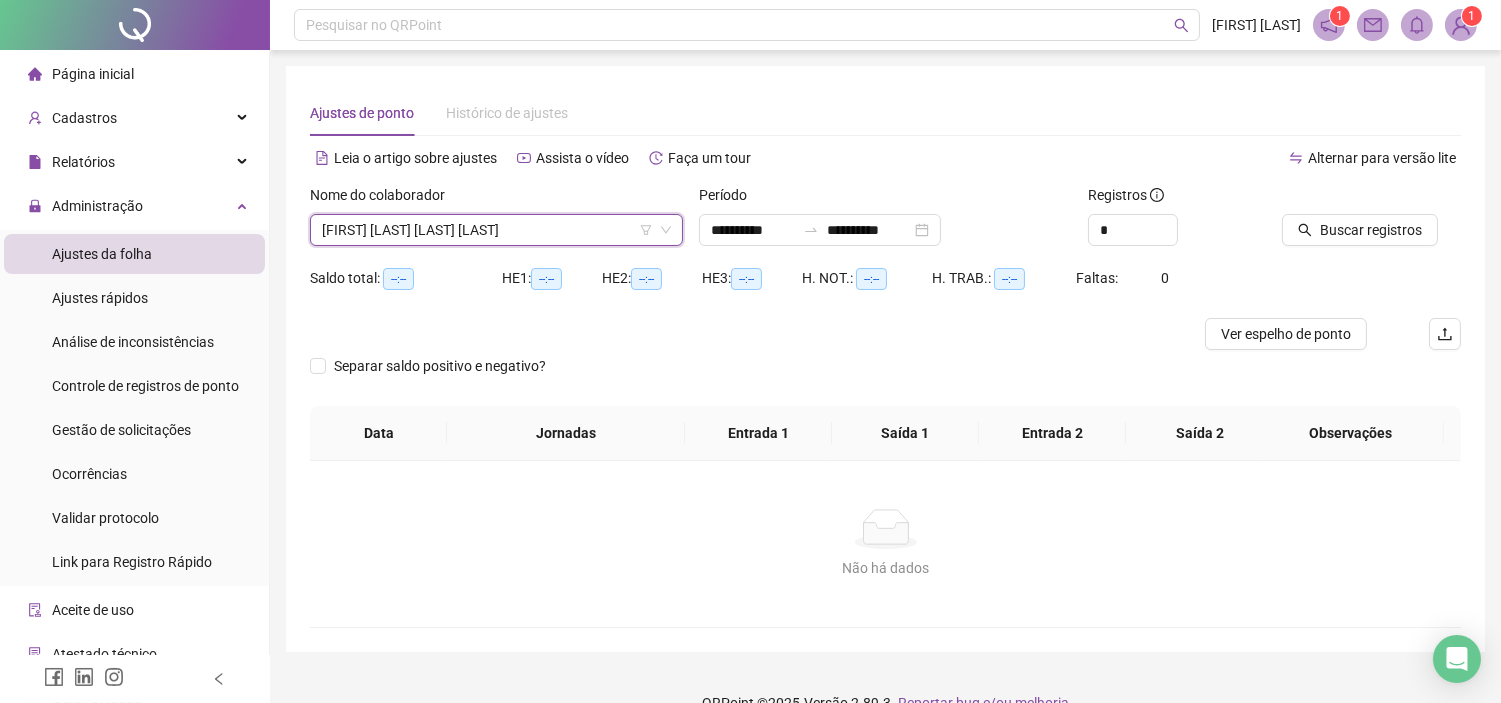 click on "Buscar registros" at bounding box center [1371, 223] 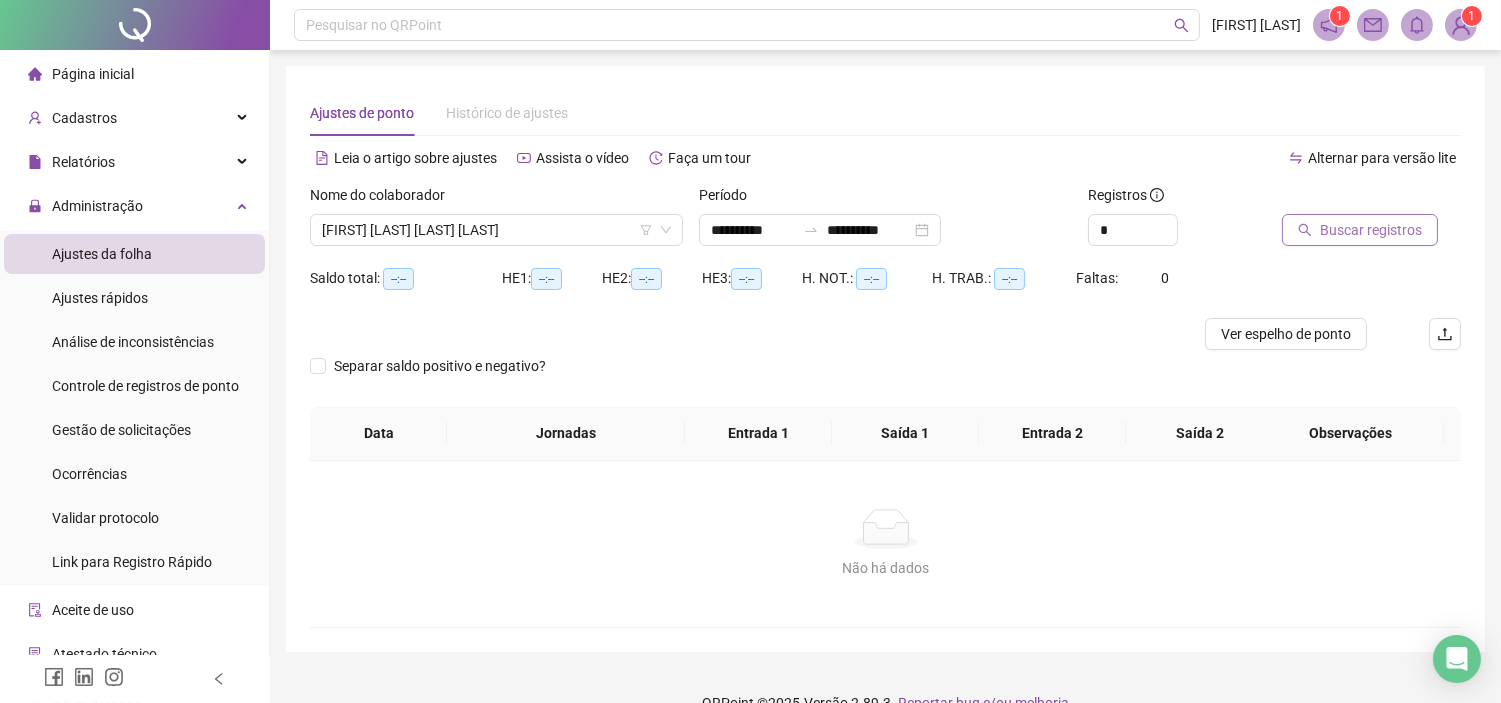 click on "Buscar registros" at bounding box center (1371, 230) 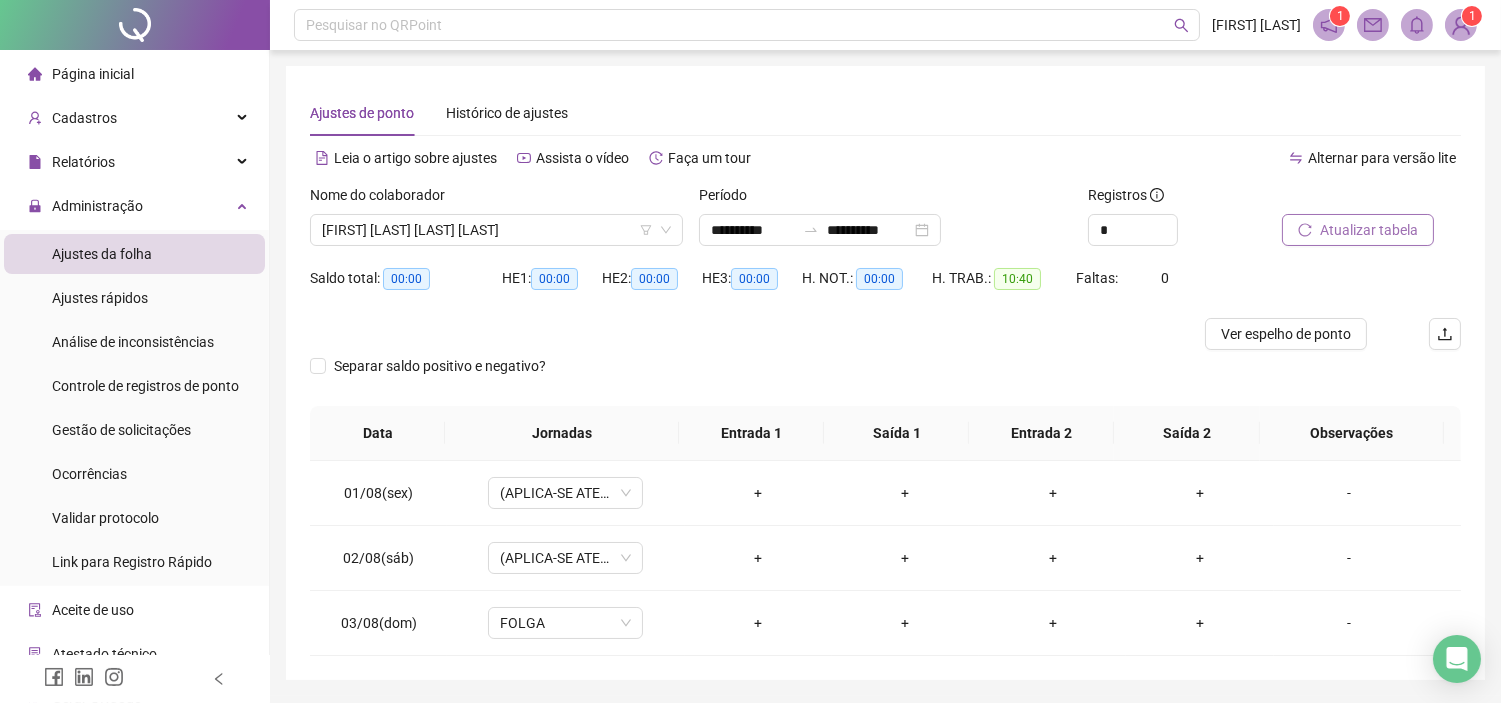 scroll, scrollTop: 63, scrollLeft: 0, axis: vertical 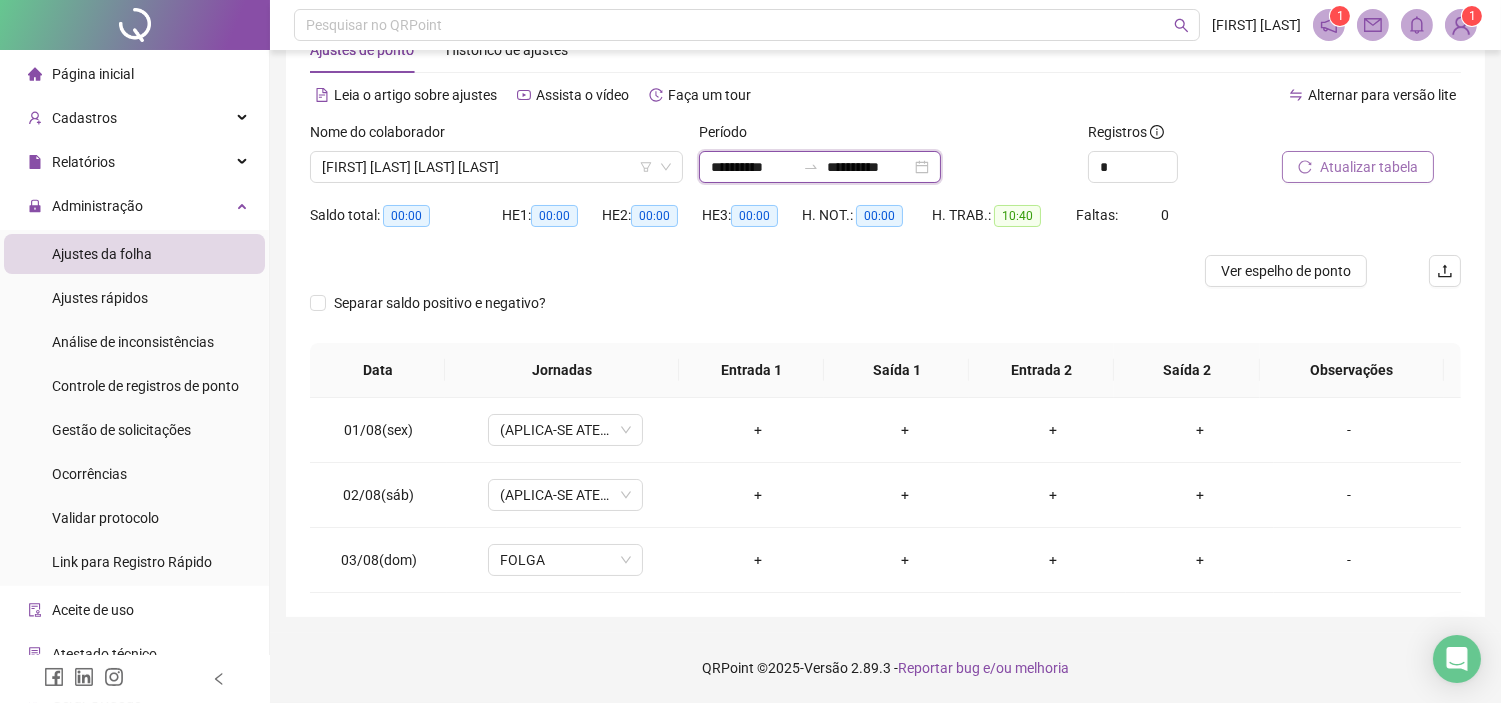 click on "**********" at bounding box center [753, 167] 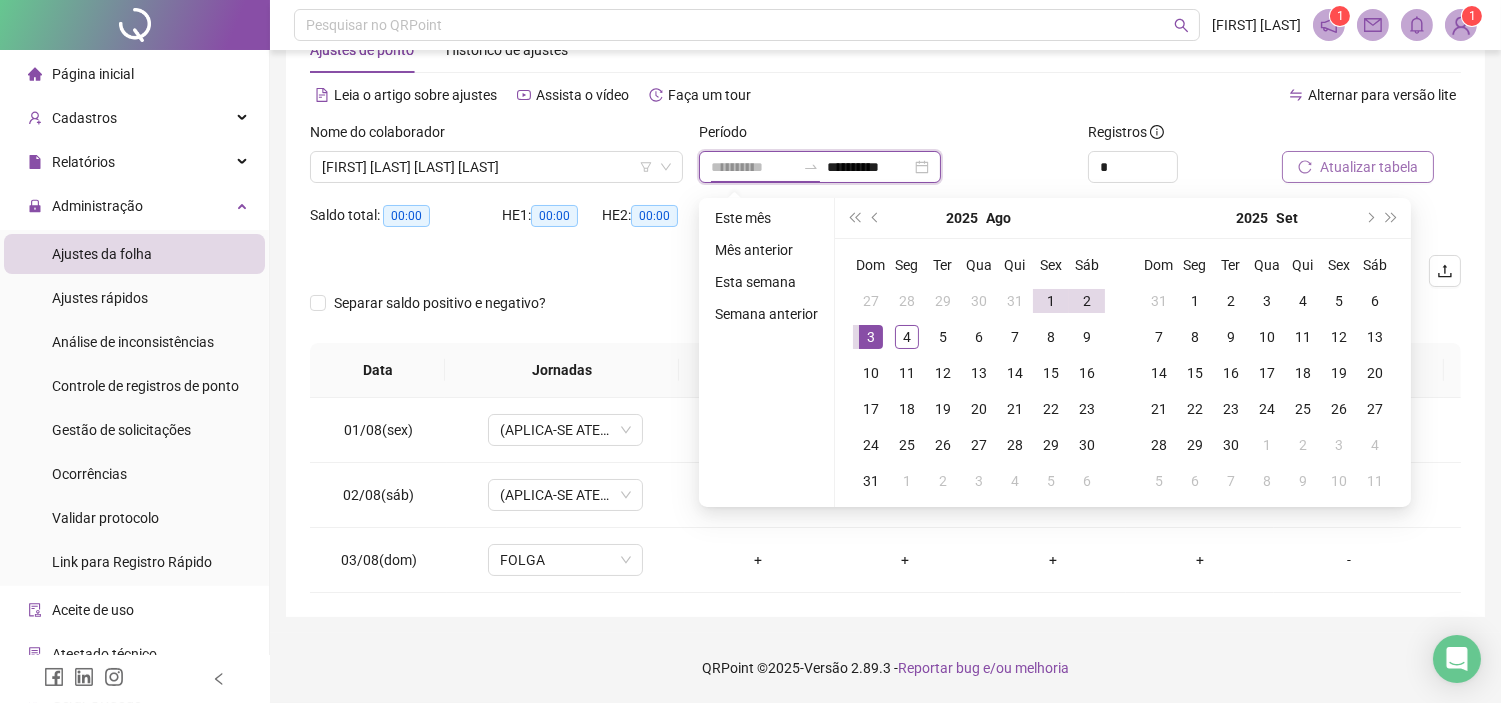 type on "**********" 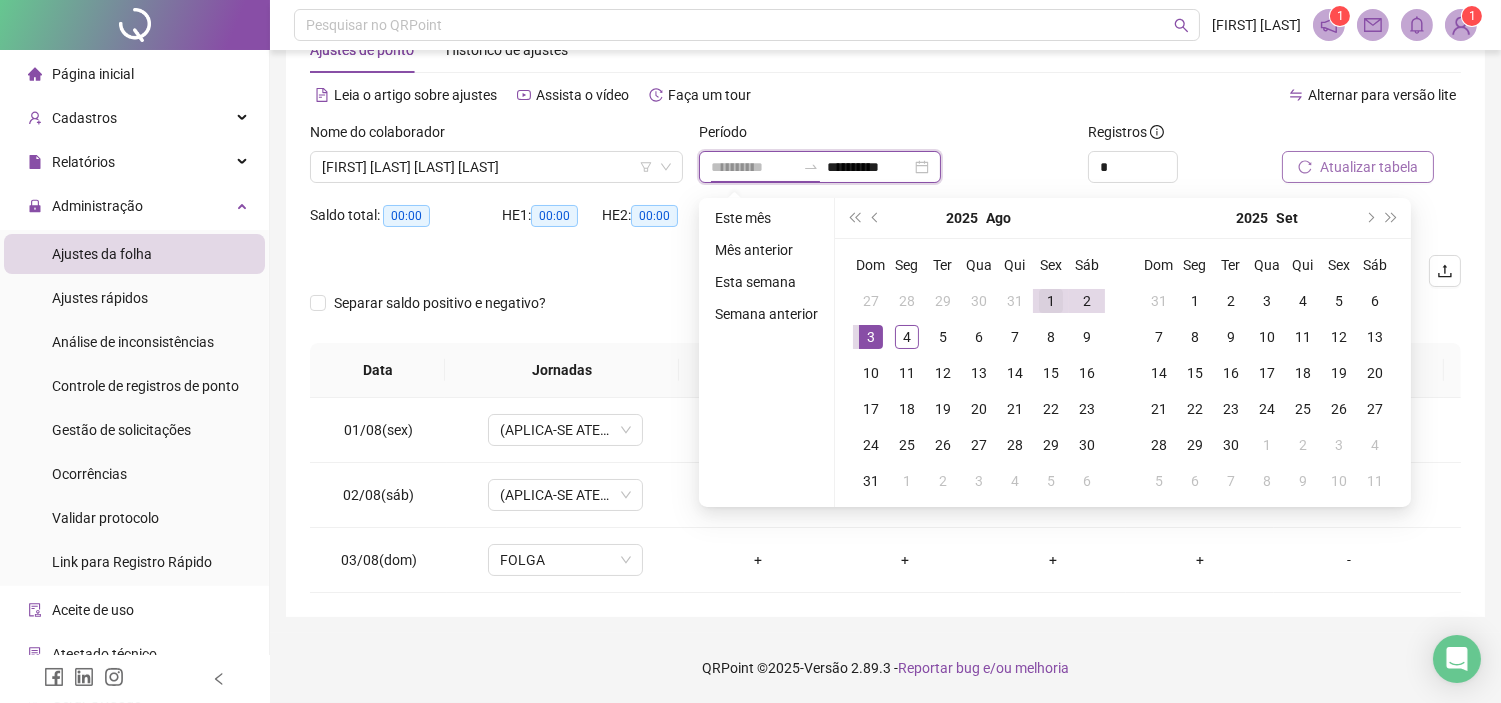 type on "**********" 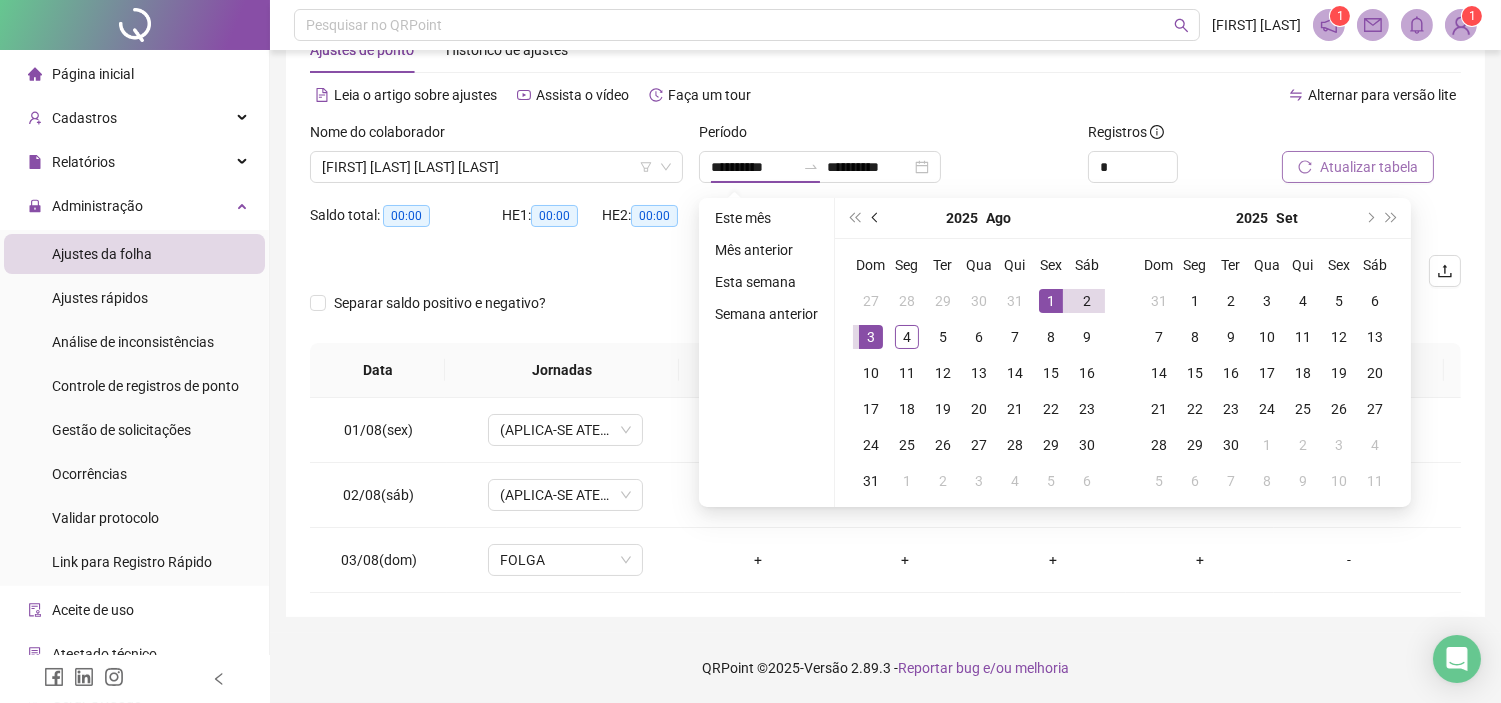 click at bounding box center (876, 218) 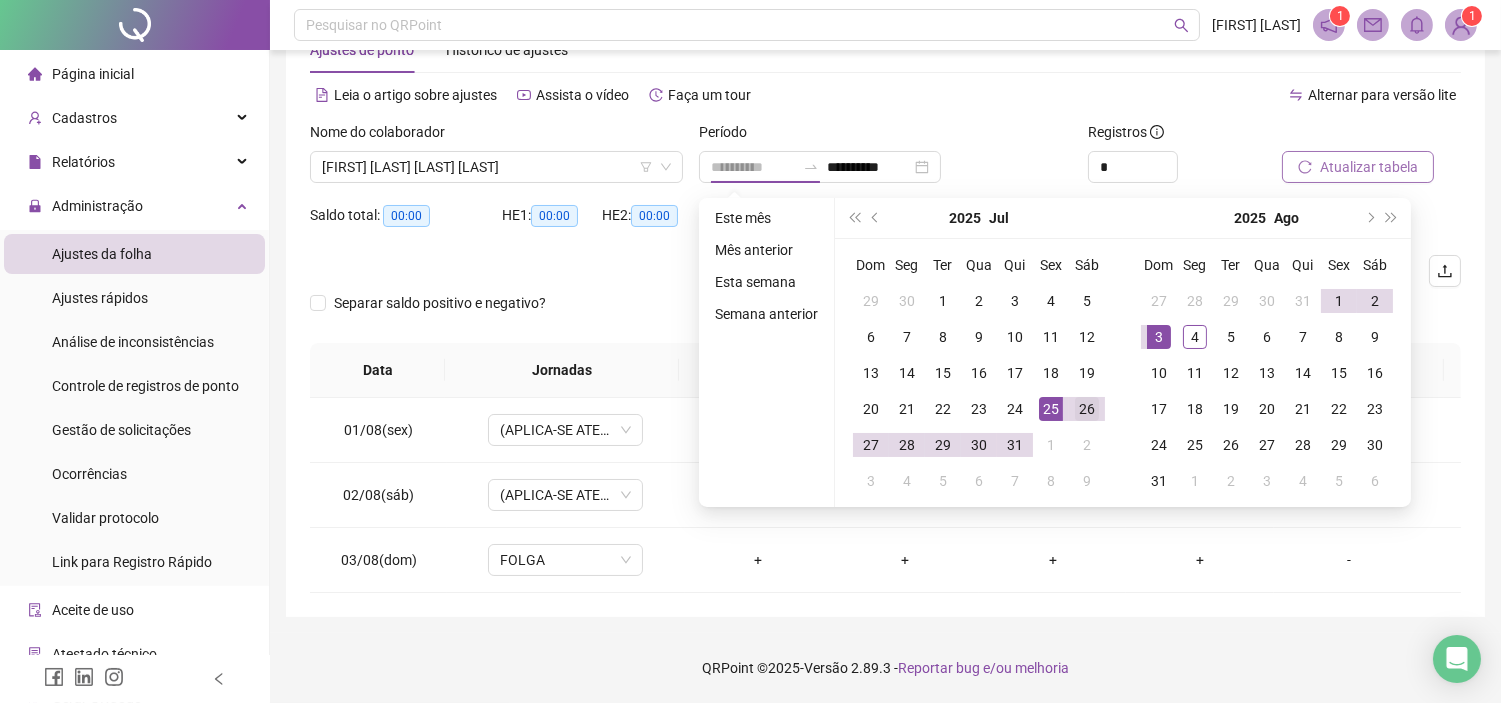 type on "**********" 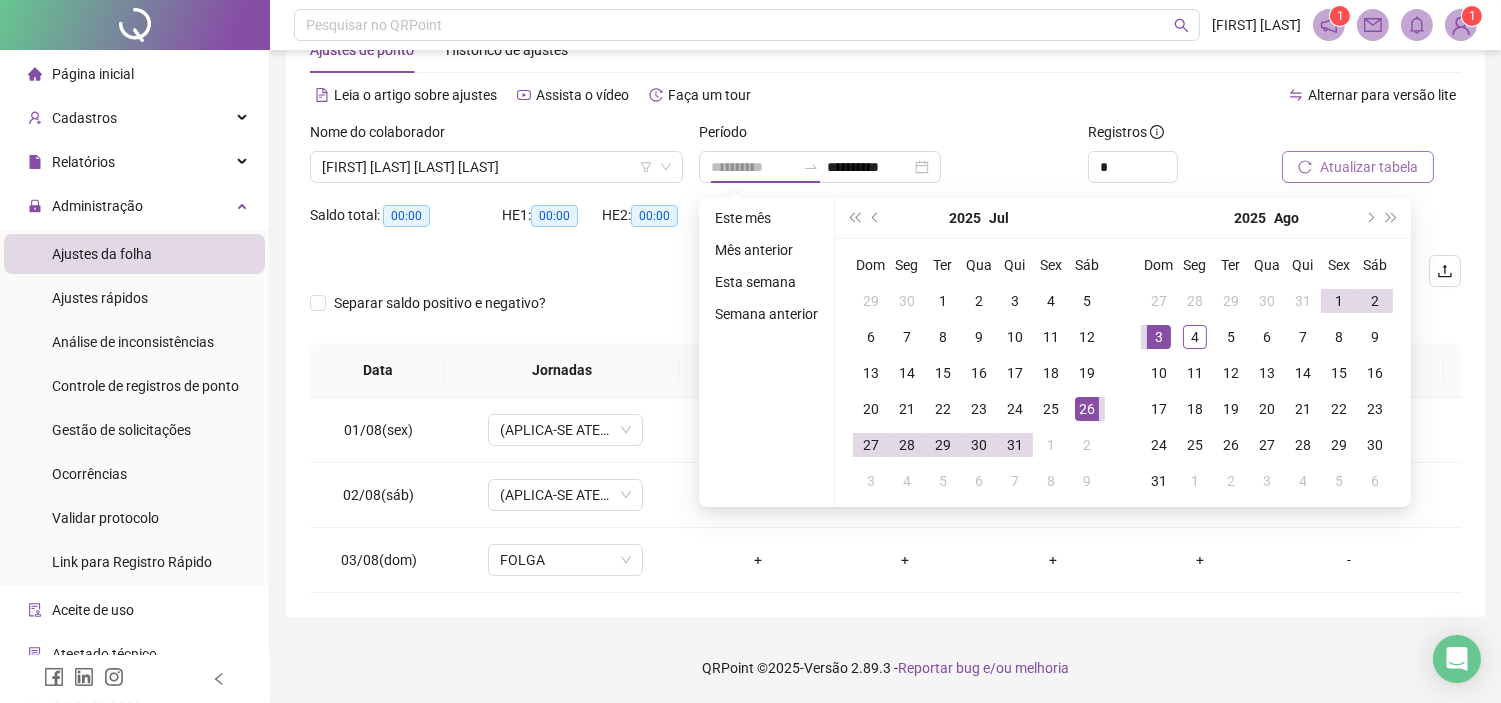 click on "26" at bounding box center (1087, 409) 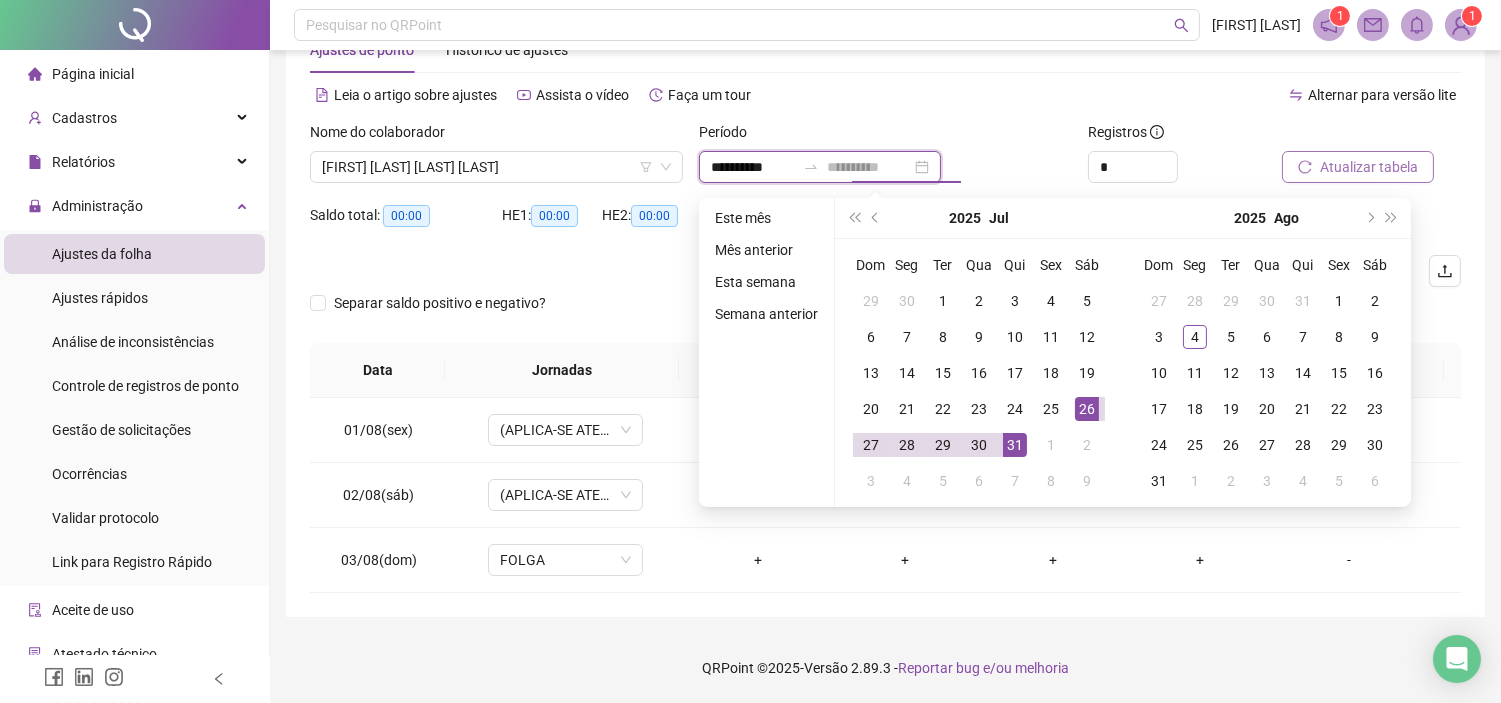 type on "**********" 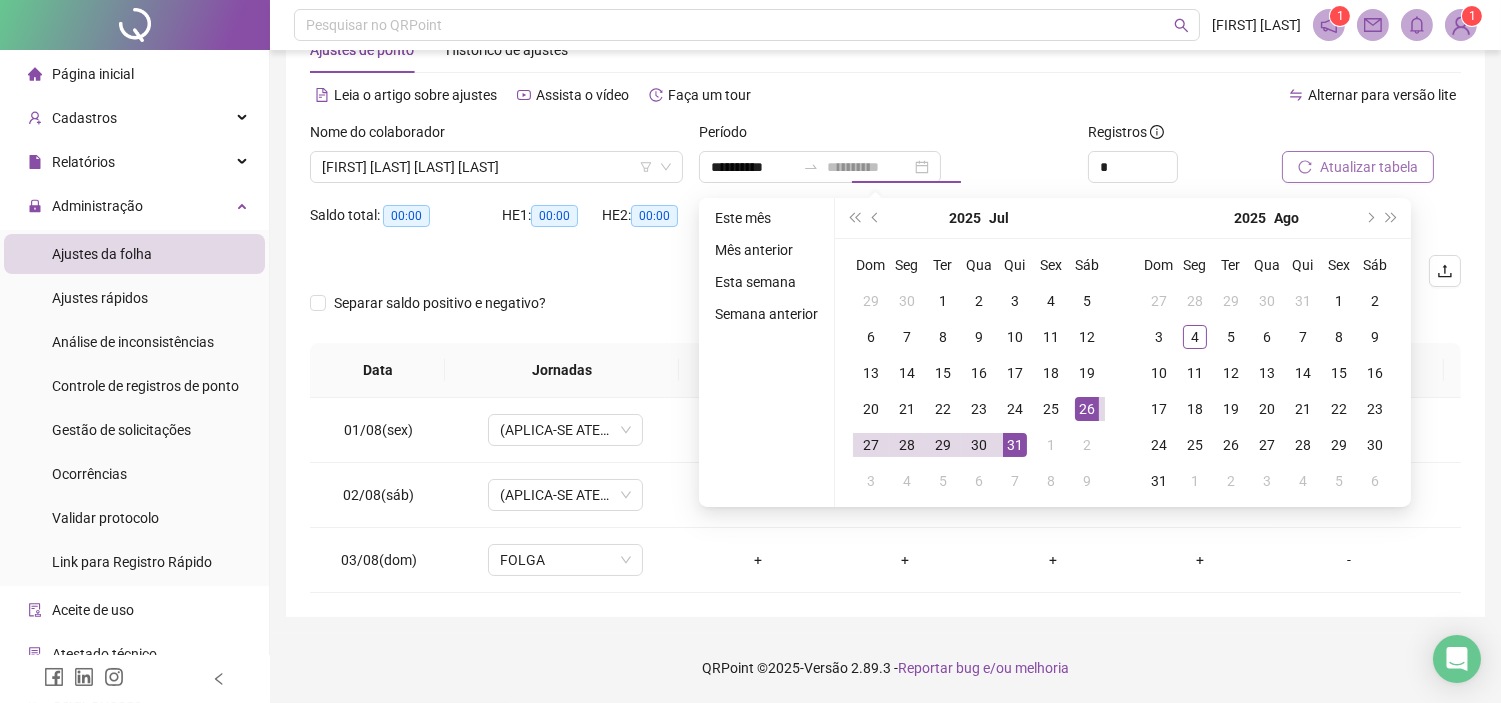 click on "31" at bounding box center [1015, 445] 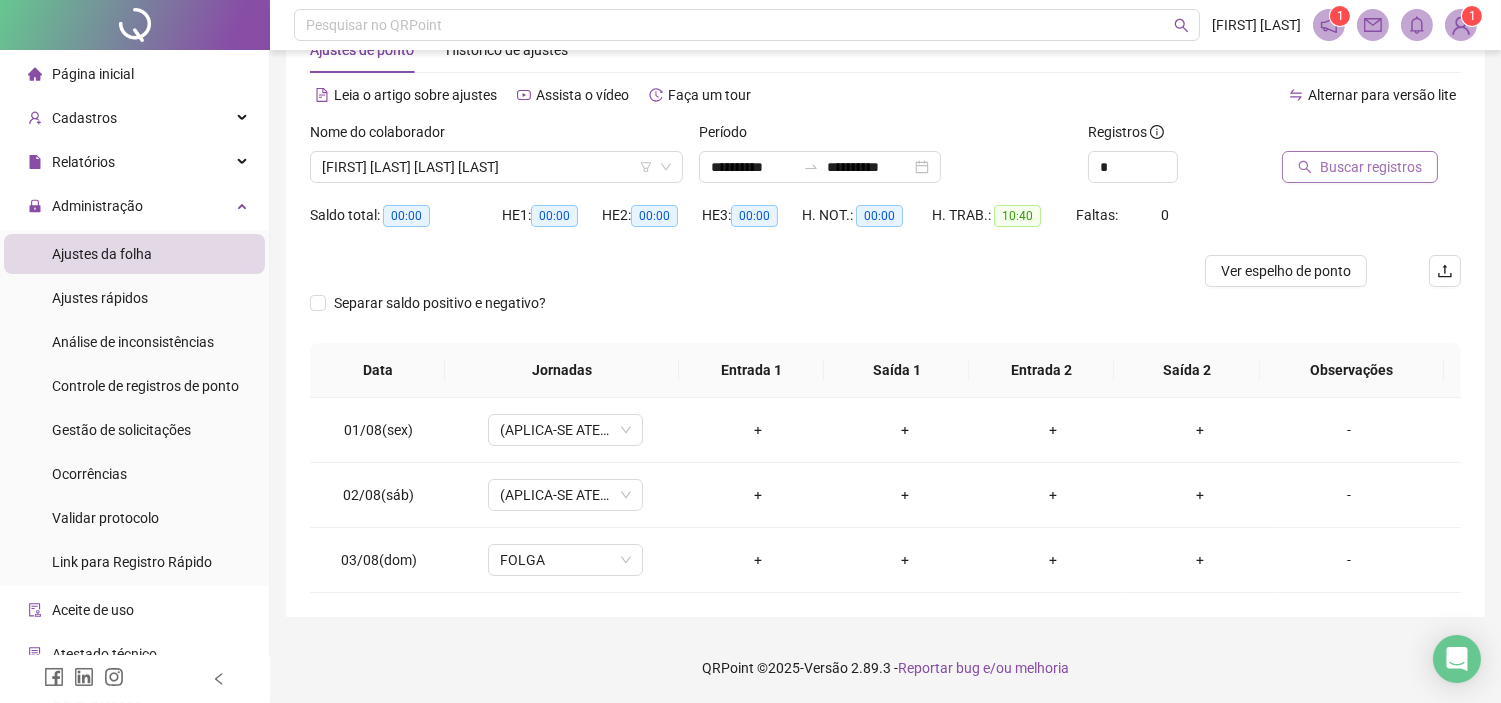 click on "Buscar registros" at bounding box center [1360, 167] 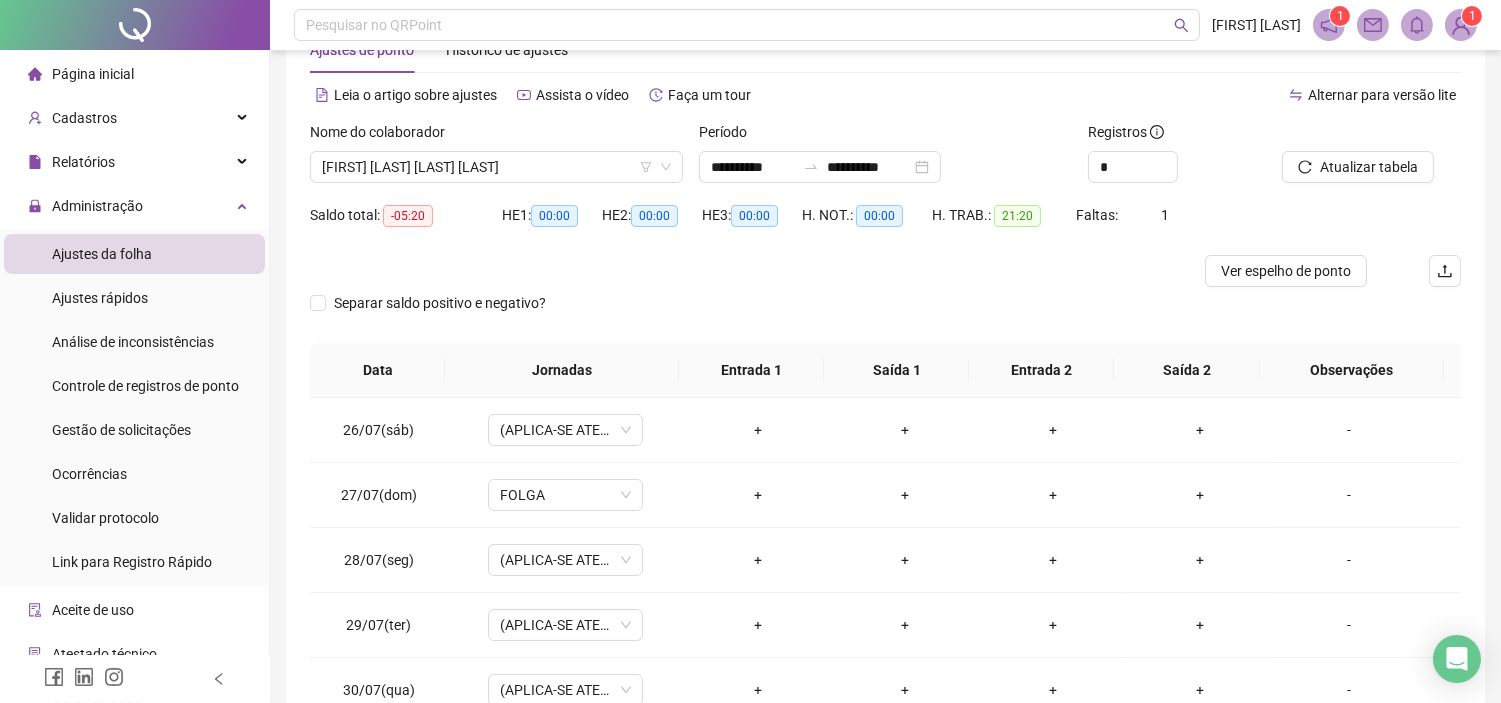 scroll, scrollTop: 257, scrollLeft: 0, axis: vertical 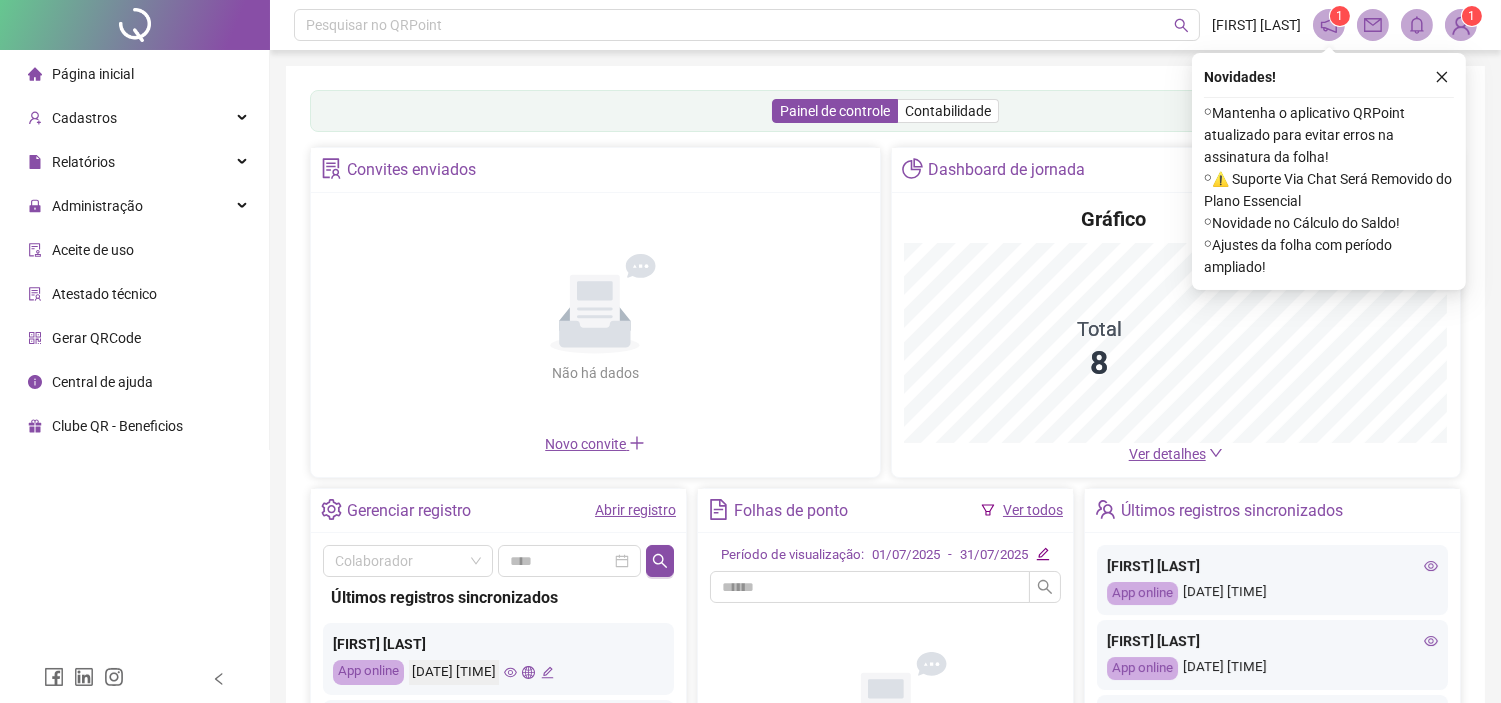 click on "Administração" at bounding box center (134, 206) 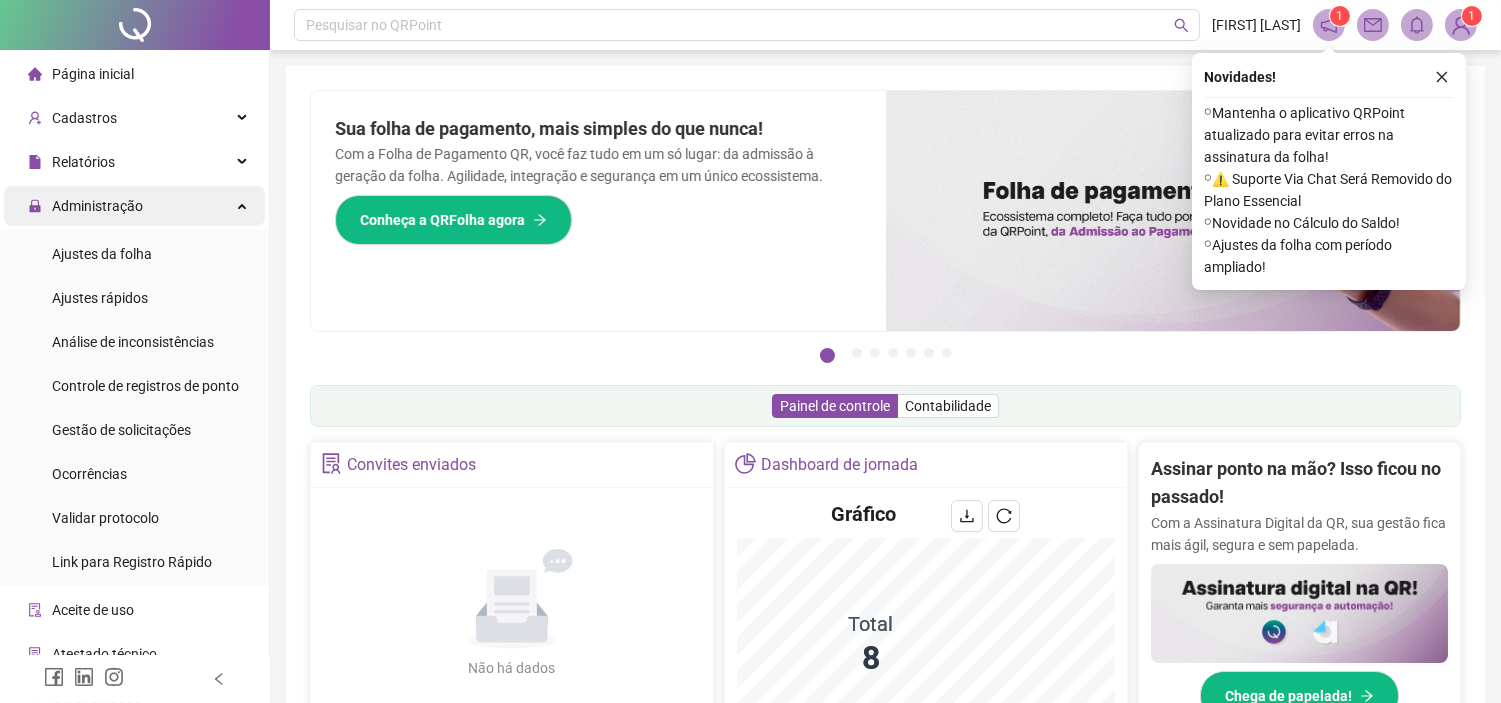 click on "Administração" at bounding box center (134, 206) 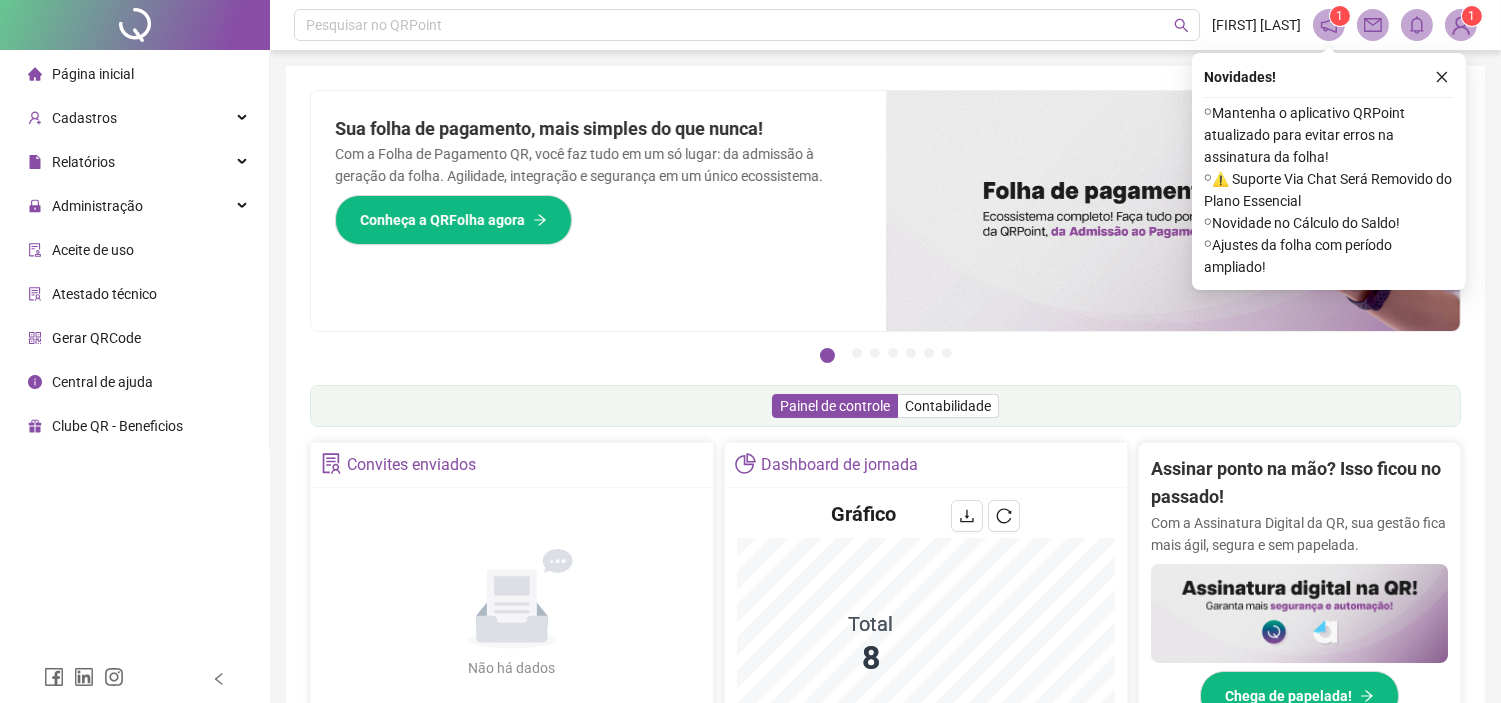 click on "Aceite de uso" at bounding box center (134, 250) 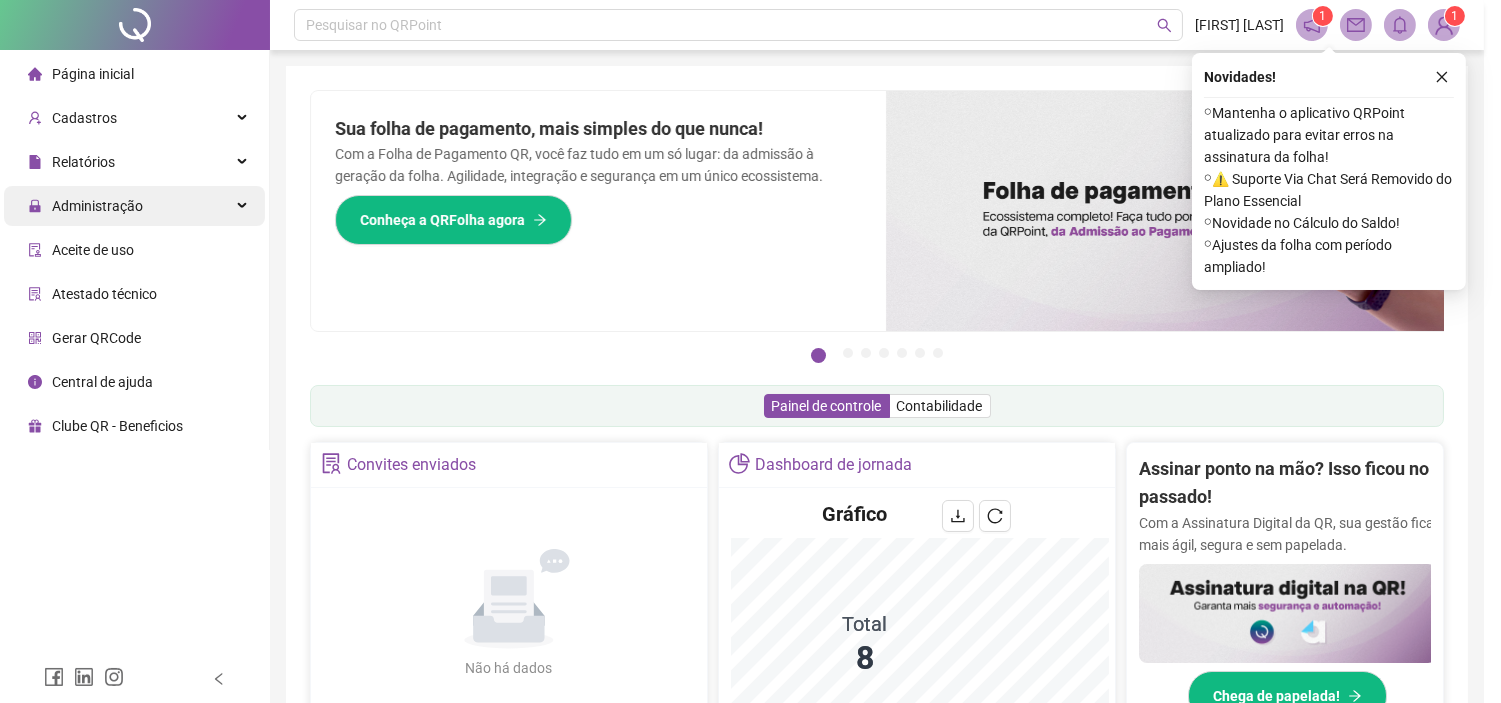 click on "**********" at bounding box center (750, 351) 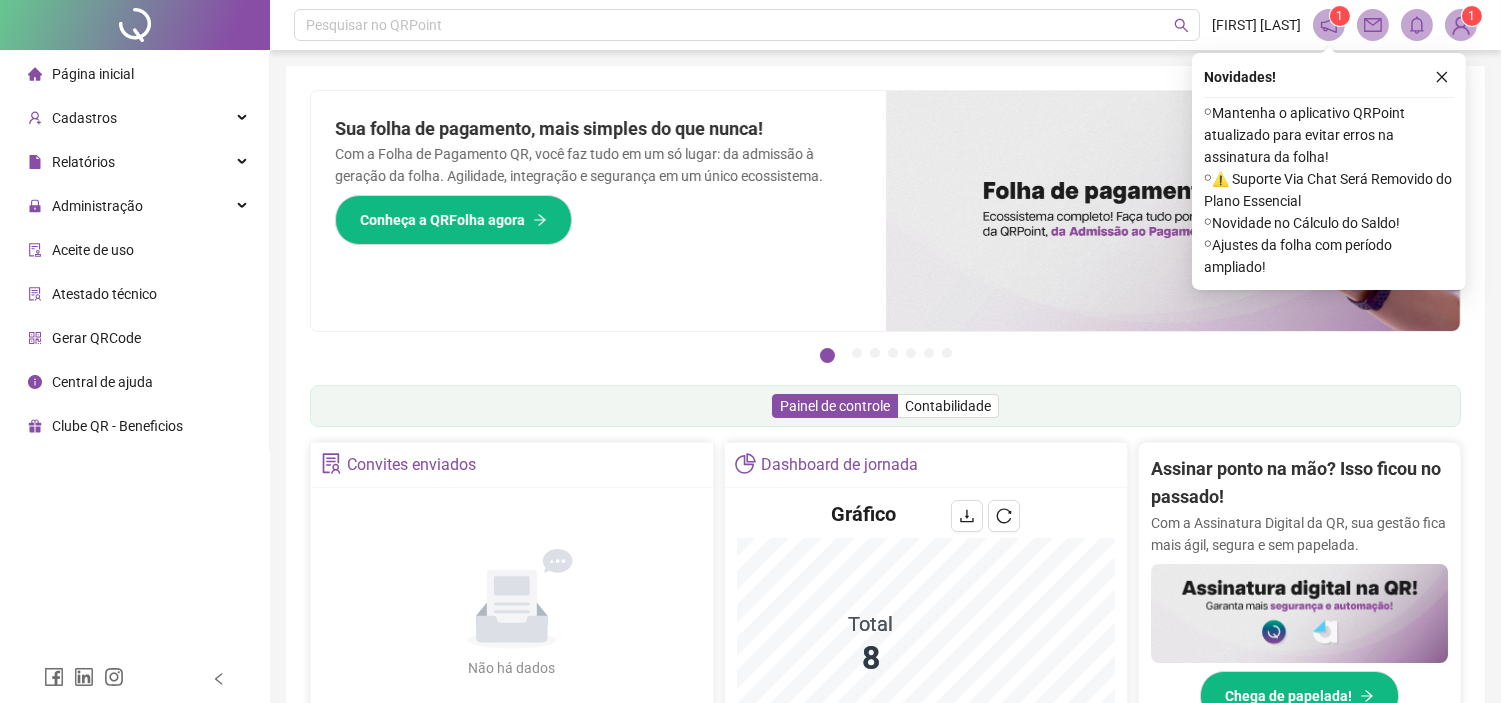 click on "Administração" at bounding box center [134, 206] 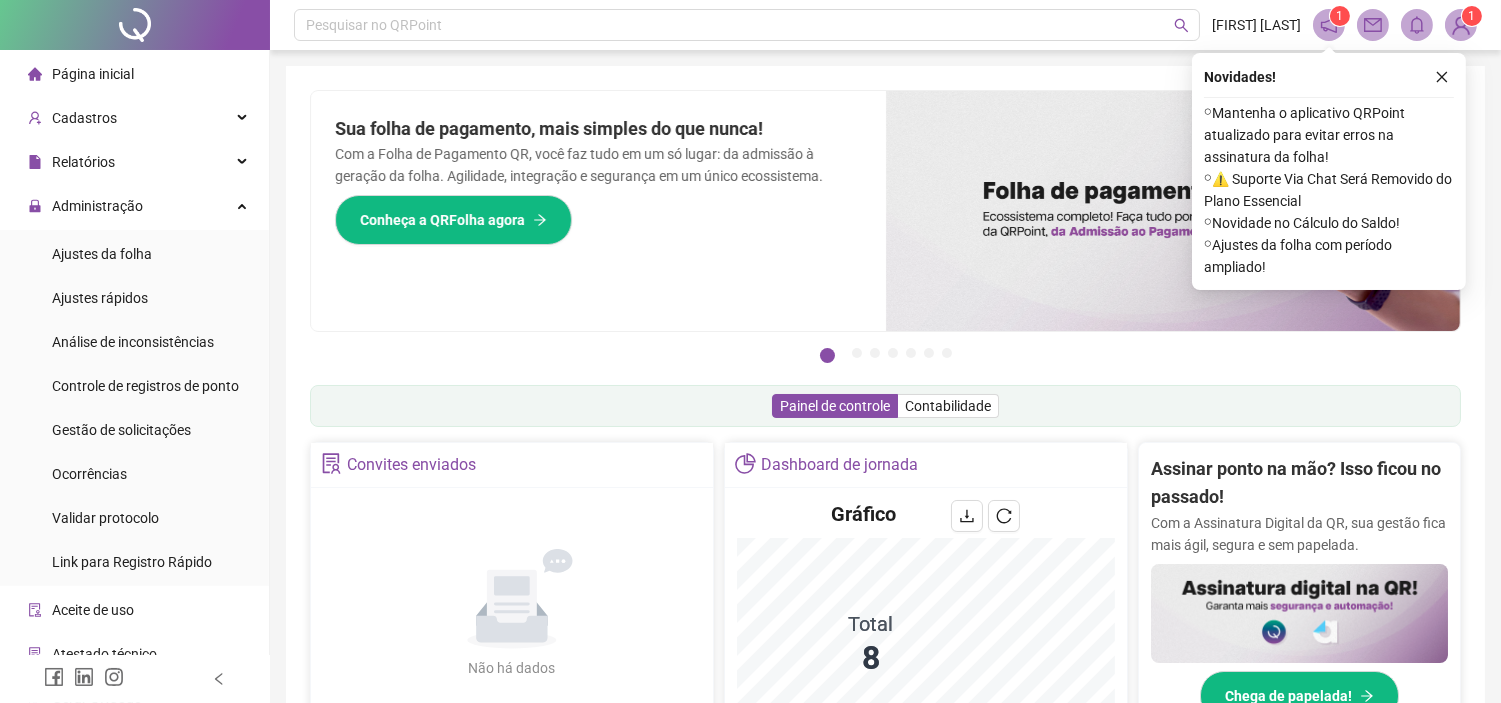 drag, startPoint x: 104, startPoint y: 254, endPoint x: 255, endPoint y: 275, distance: 152.45328 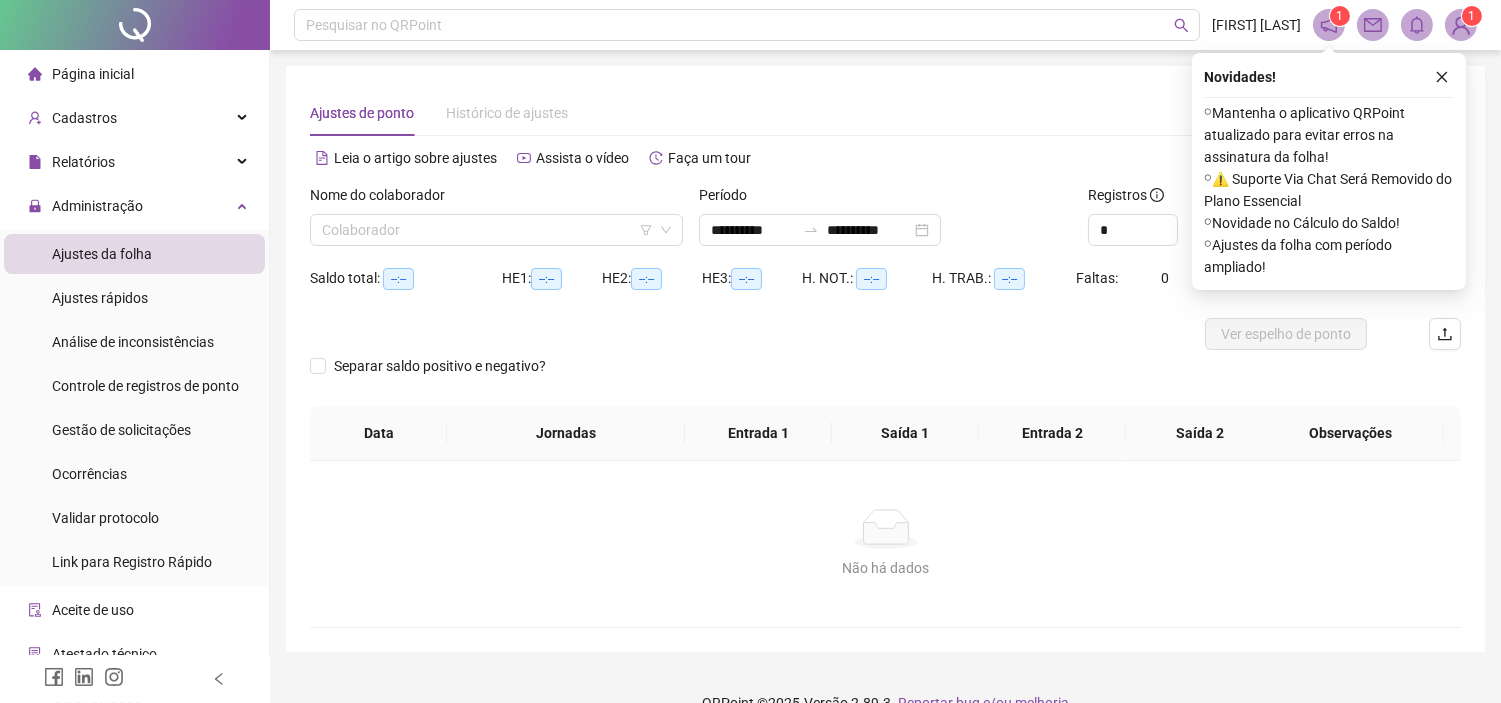 click 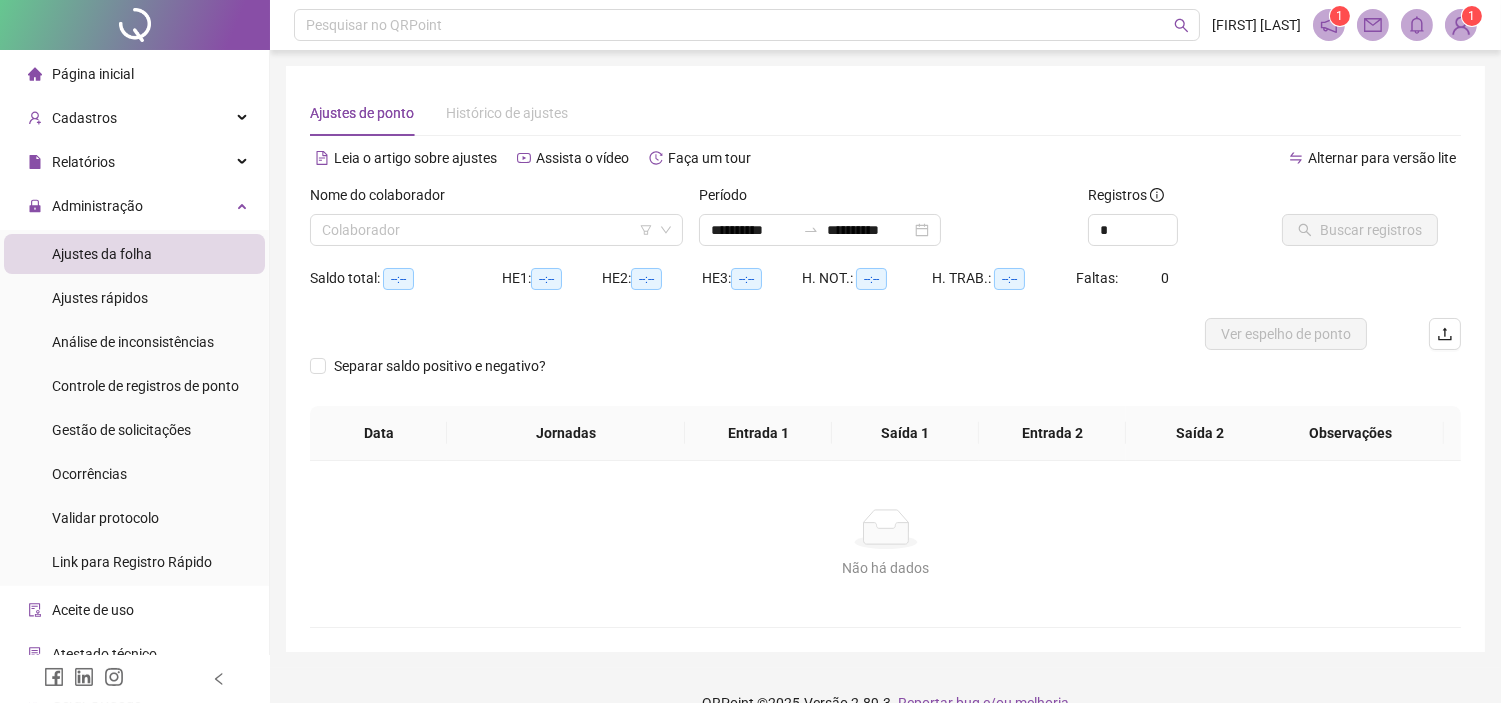 click on "**********" at bounding box center [885, 359] 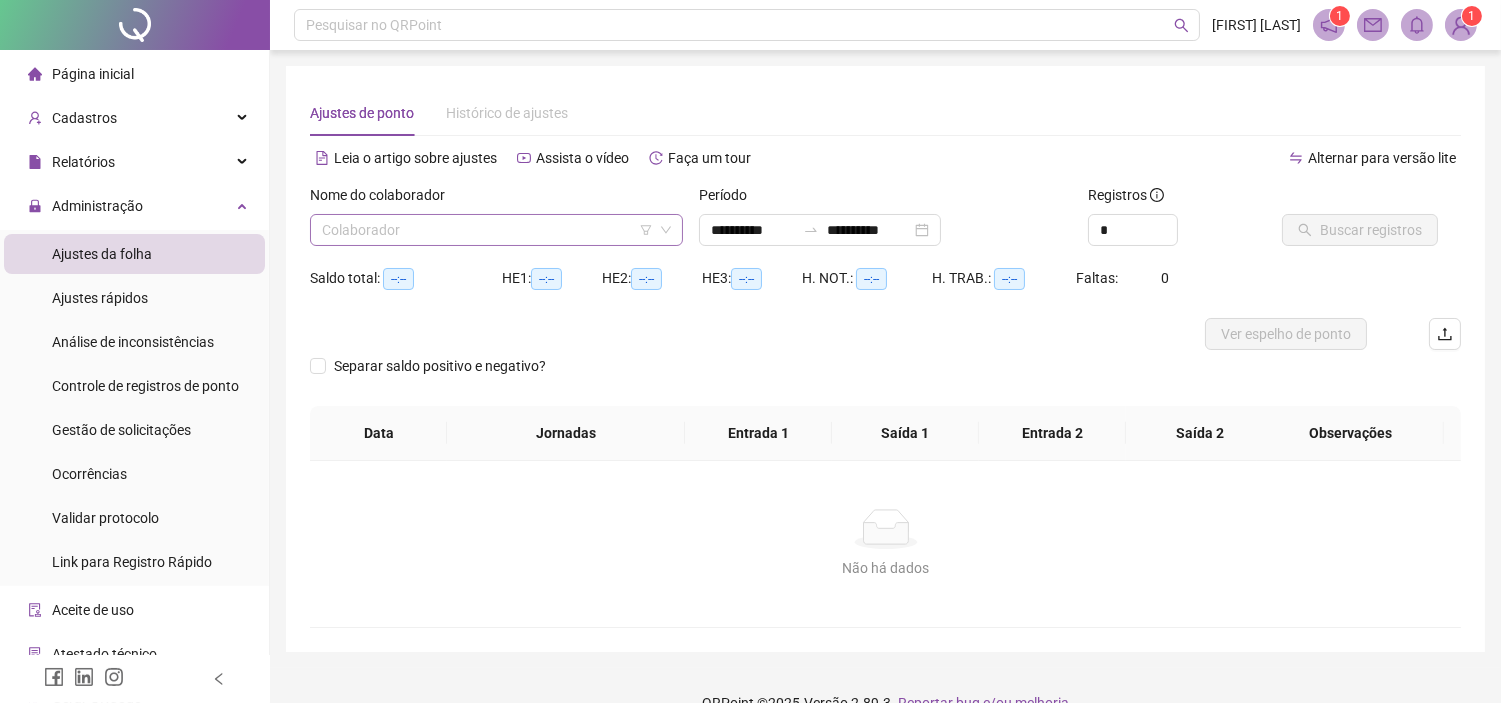 click at bounding box center (487, 230) 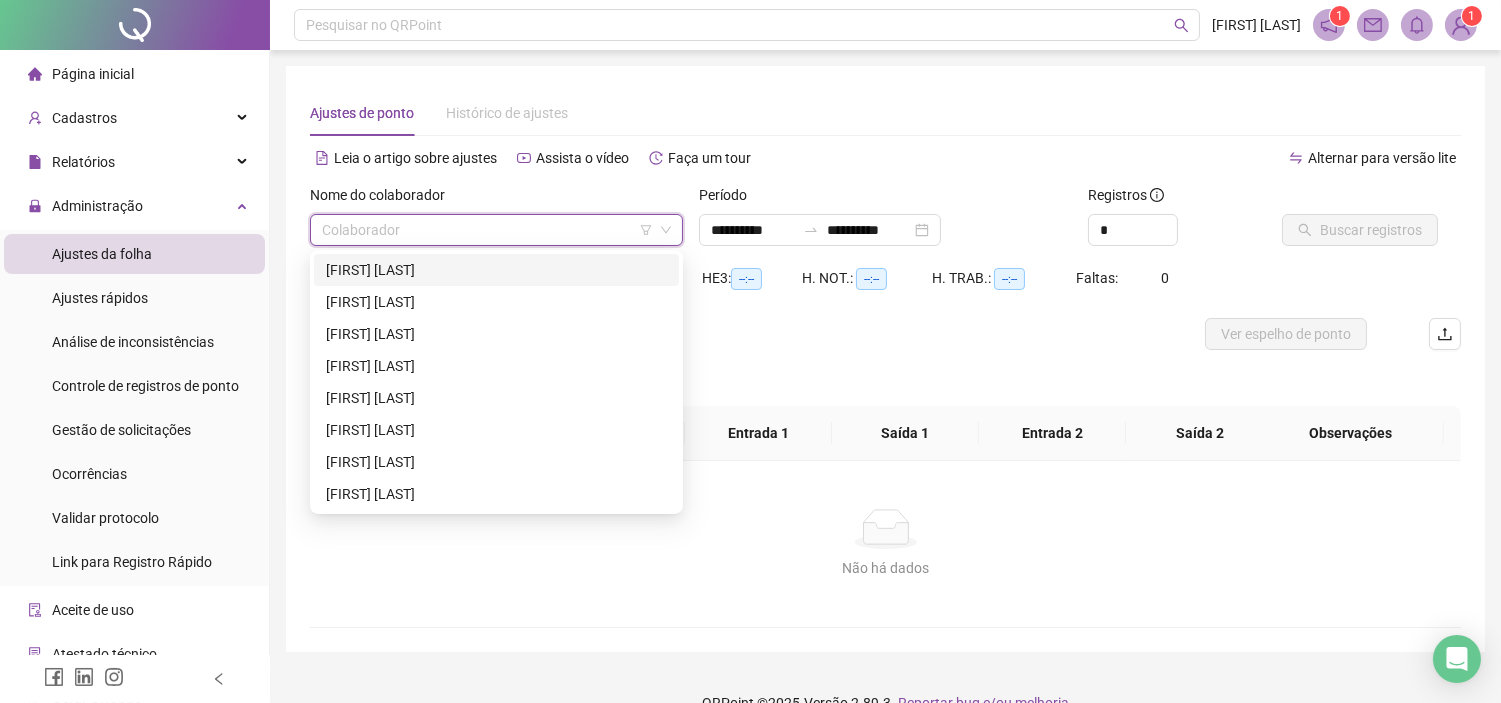 click on "Período" at bounding box center (885, 199) 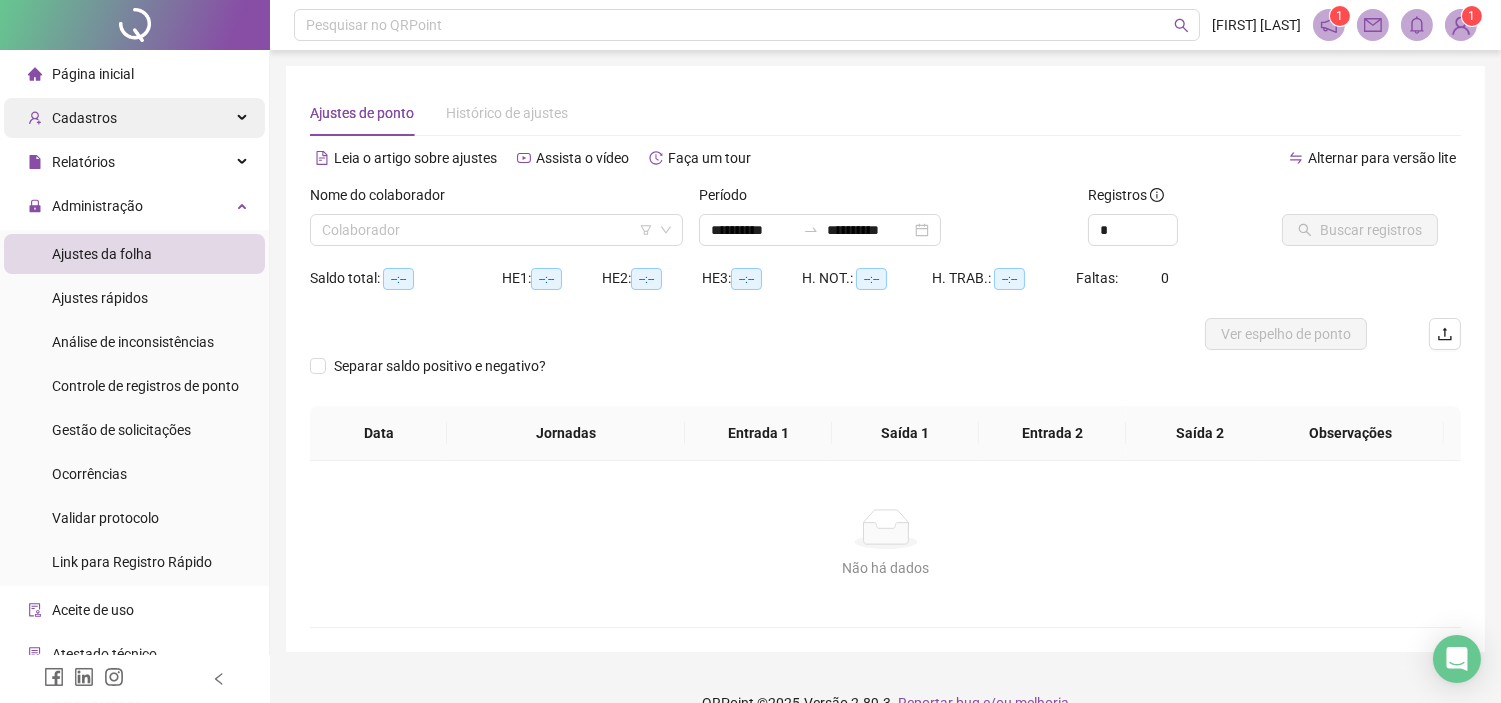 click on "Cadastros" at bounding box center (134, 118) 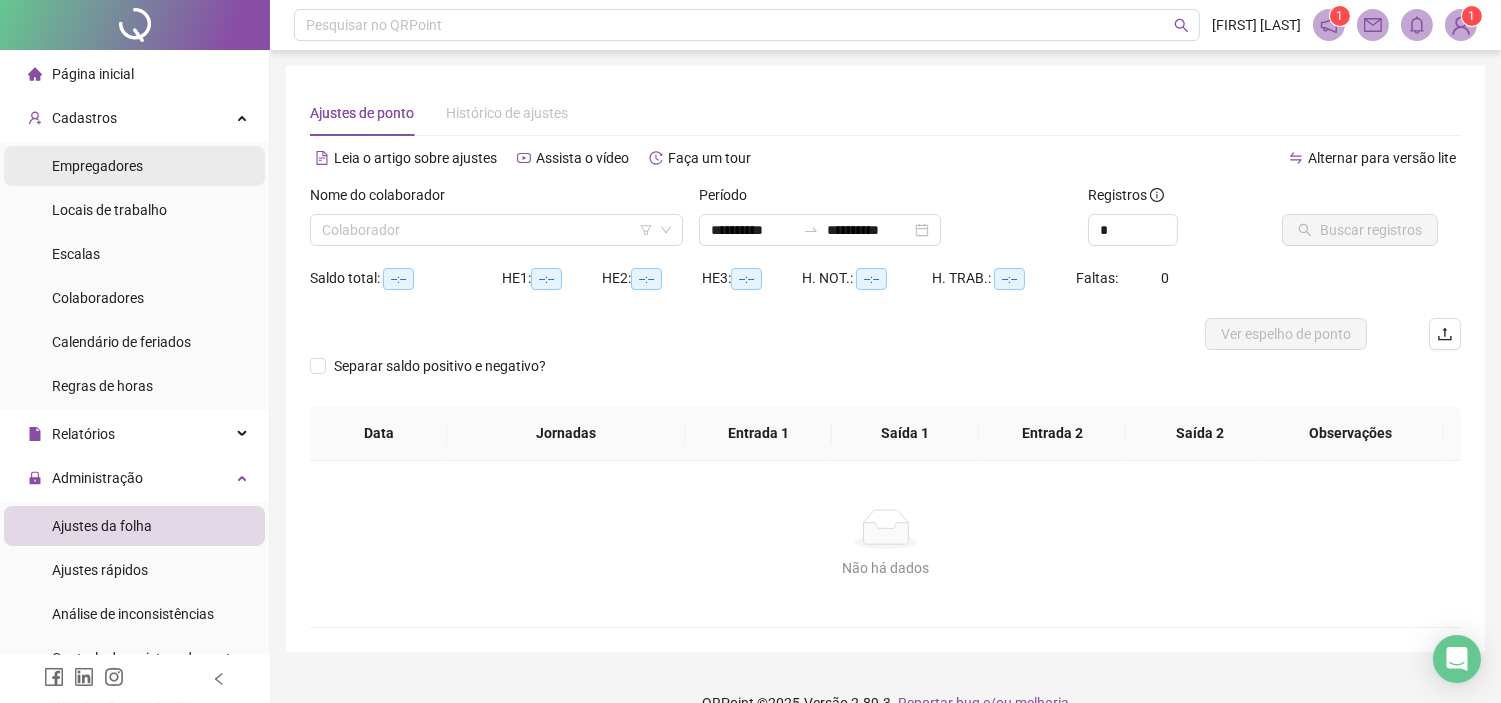 click on "Empregadores" at bounding box center [97, 166] 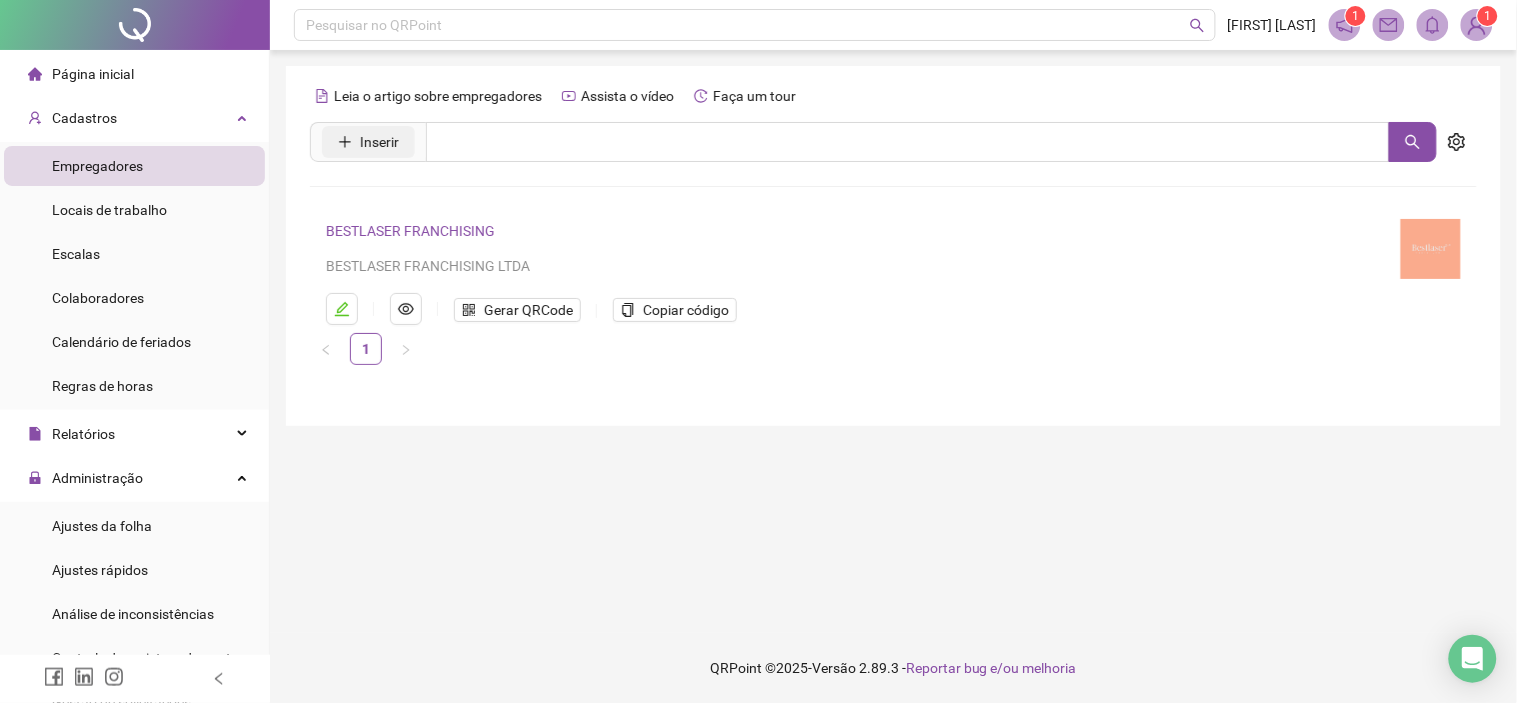 click on "Inserir" at bounding box center (379, 142) 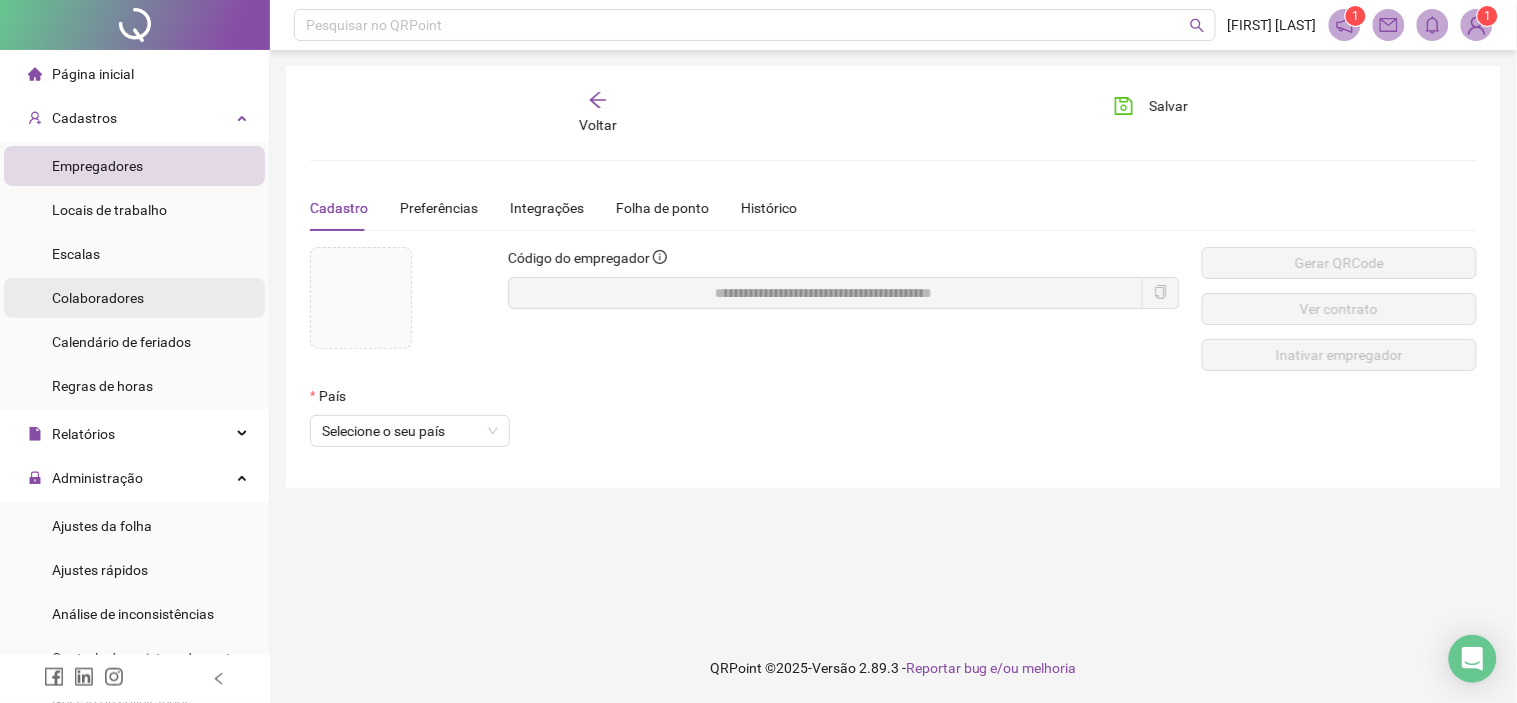 click on "Colaboradores" at bounding box center (98, 298) 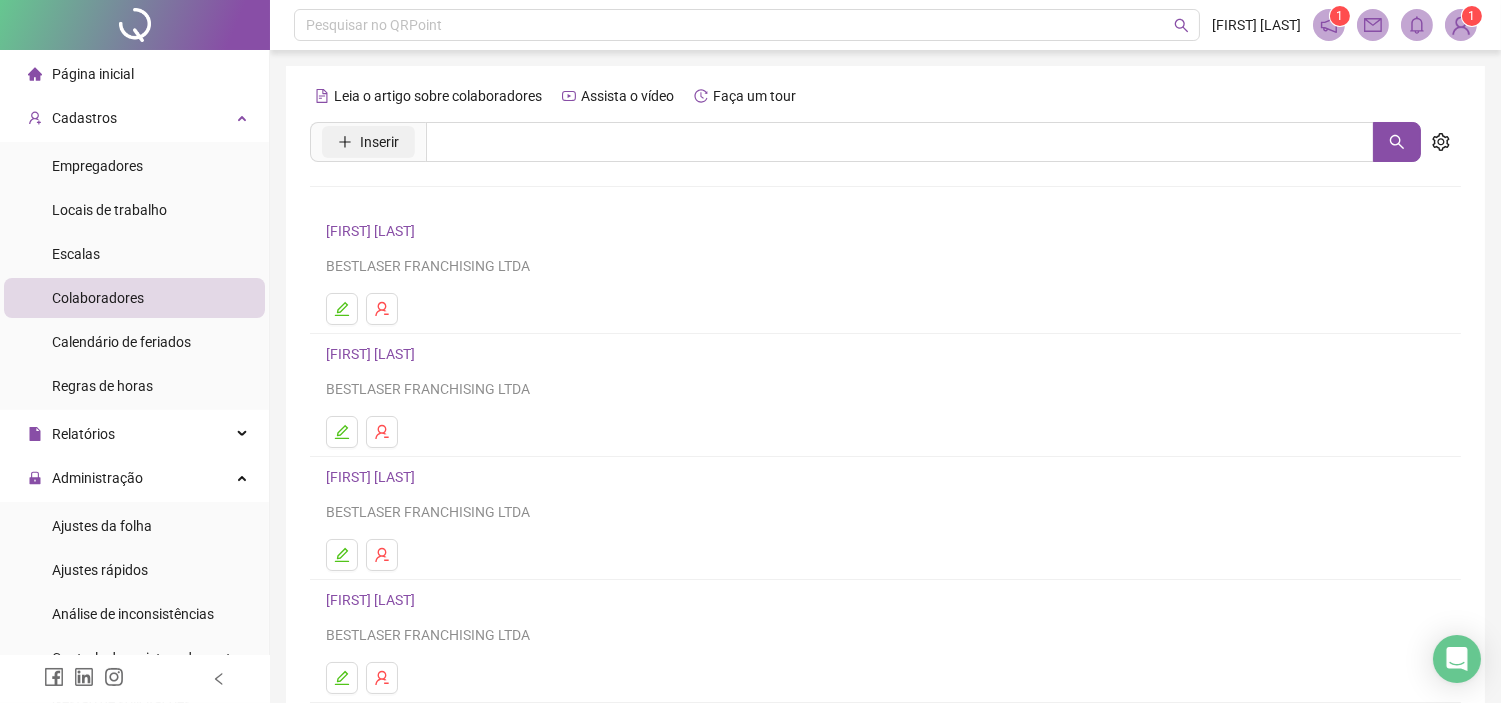 click on "Inserir" at bounding box center (368, 142) 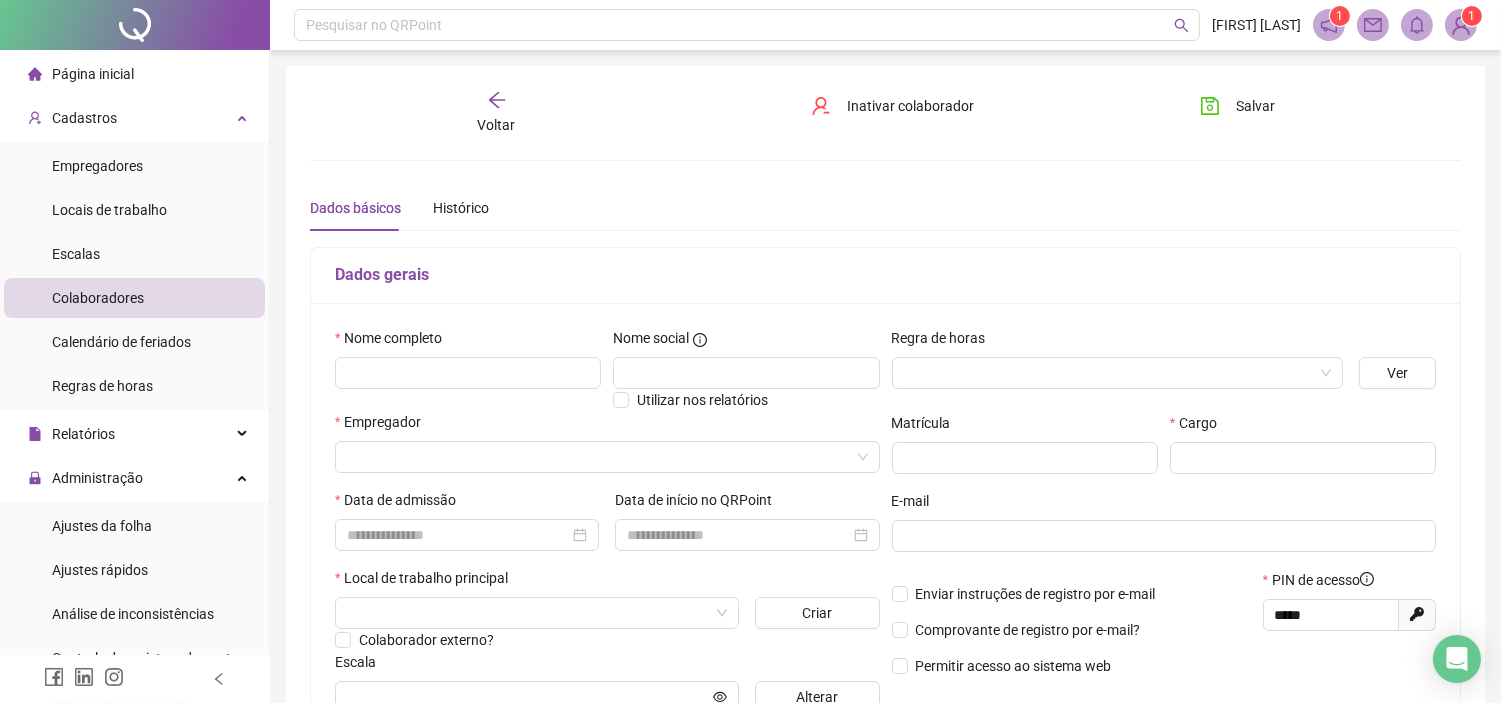 type on "*****" 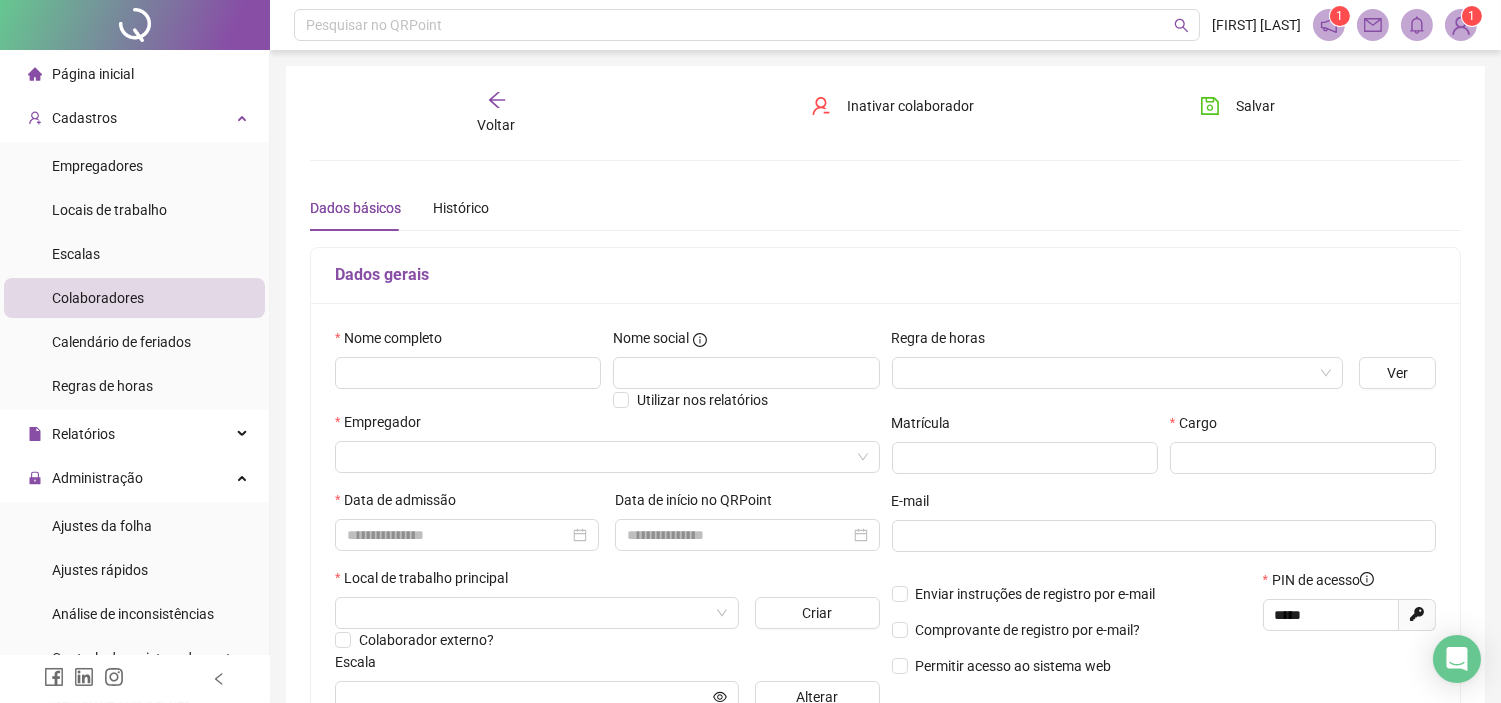 click on "Nome completo" at bounding box center (468, 342) 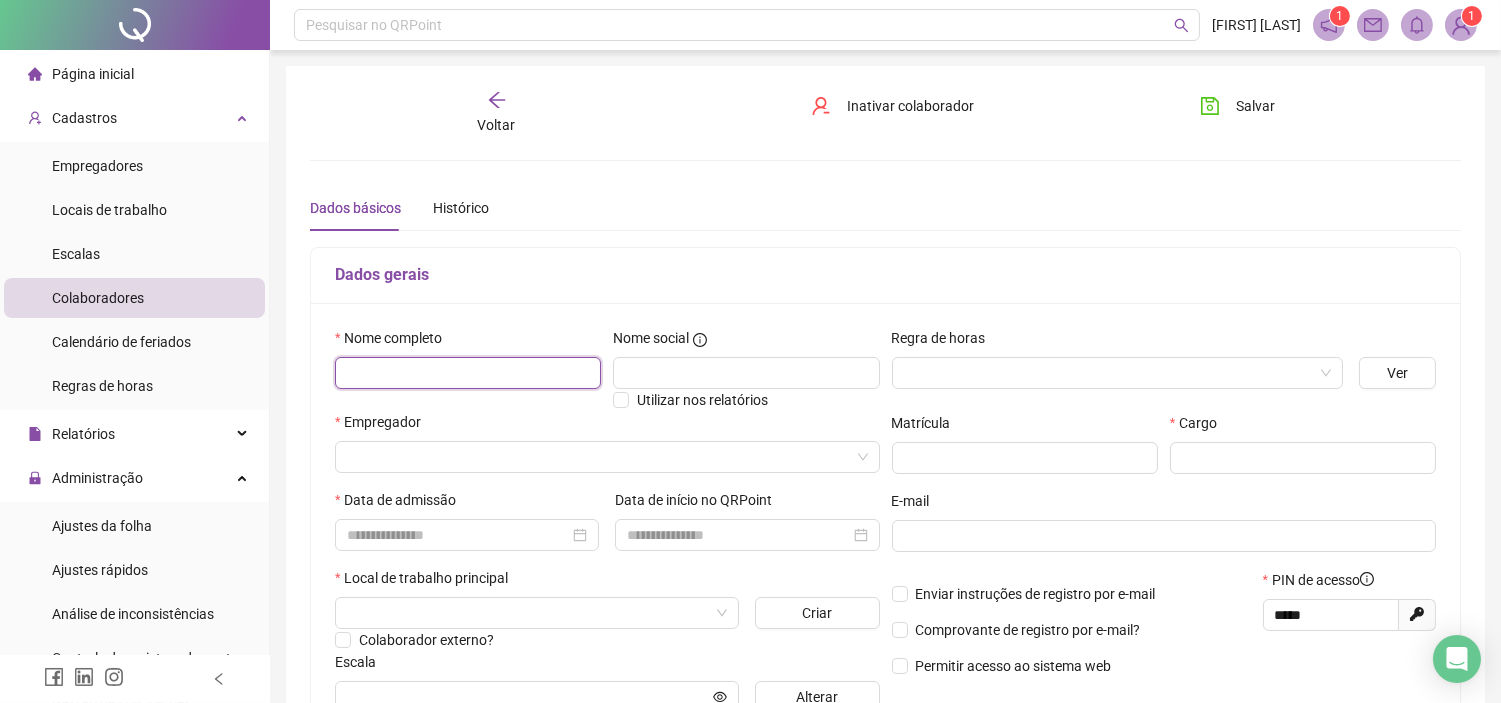 click at bounding box center [468, 373] 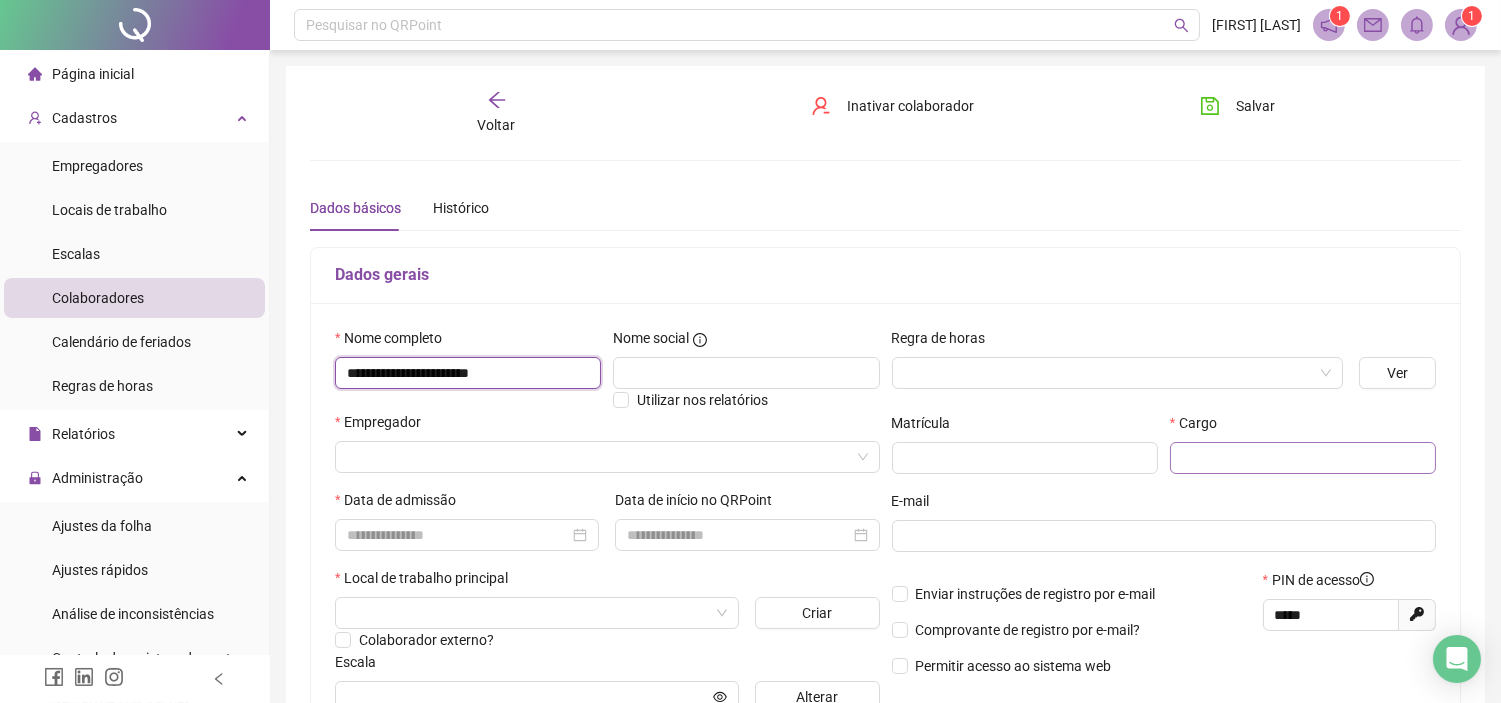 type on "**********" 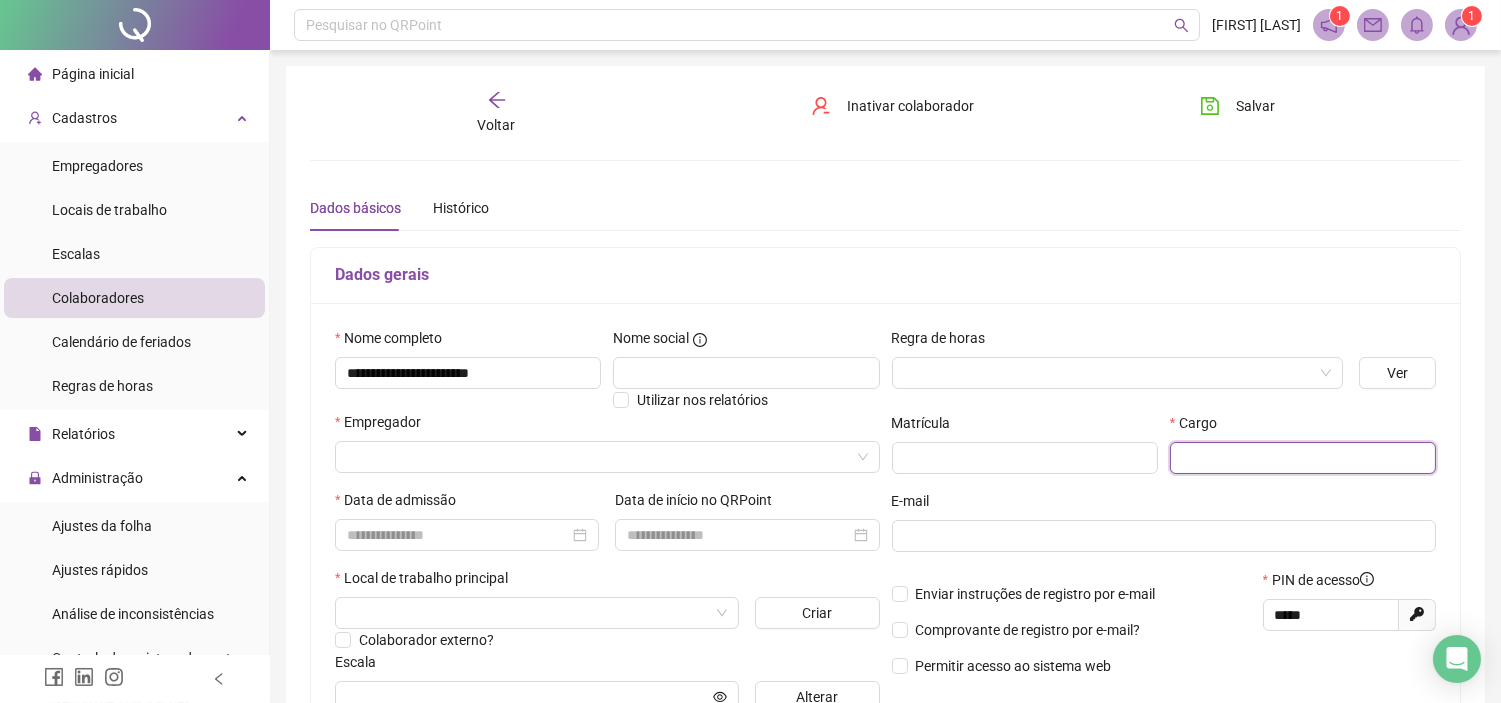click at bounding box center (1303, 458) 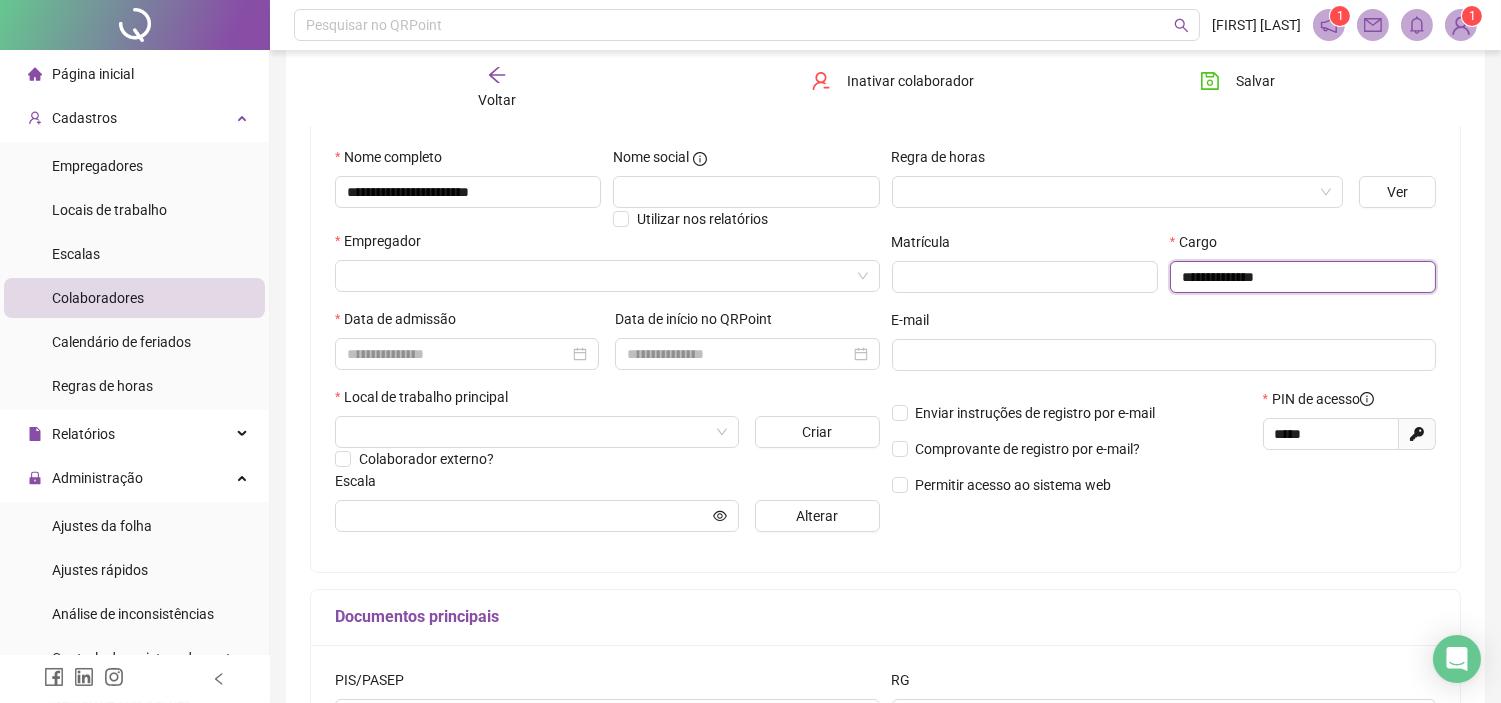 scroll, scrollTop: 222, scrollLeft: 0, axis: vertical 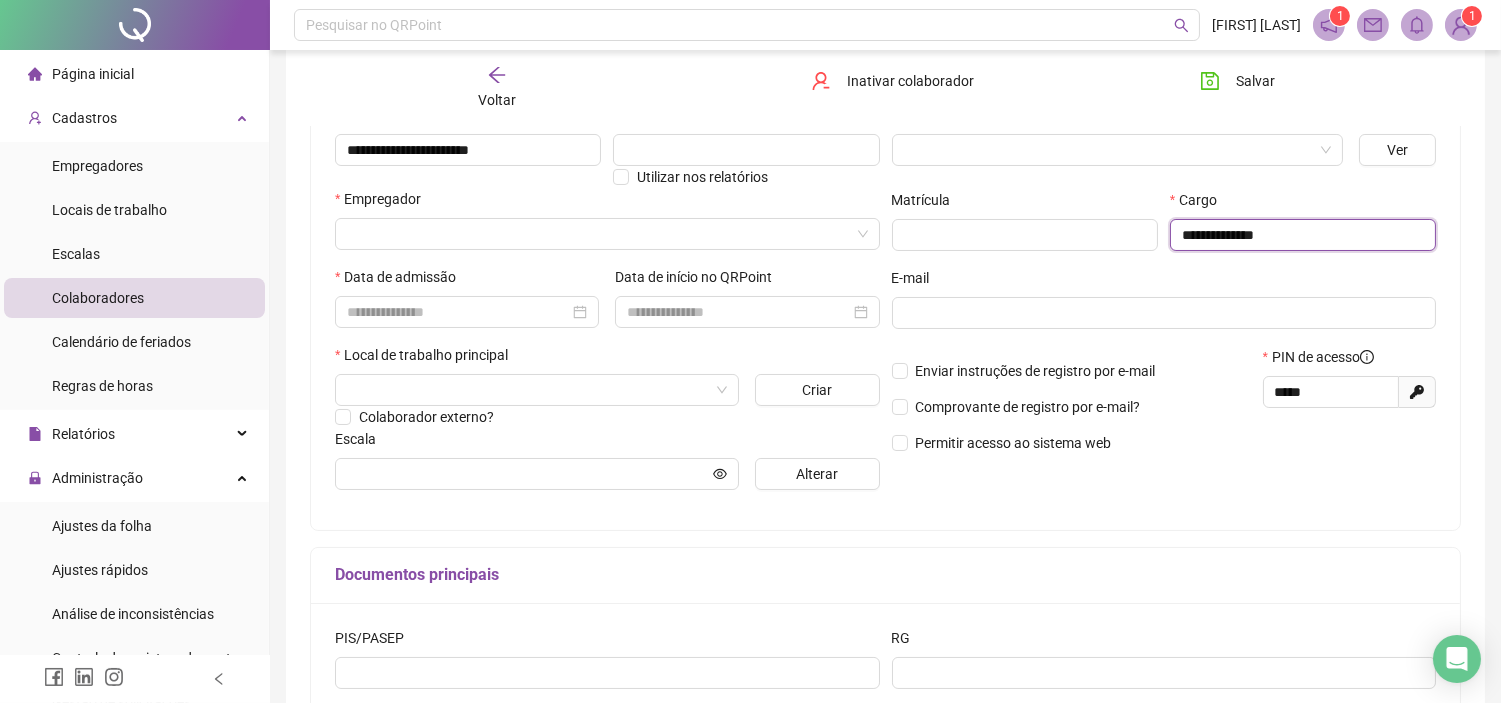 type on "**********" 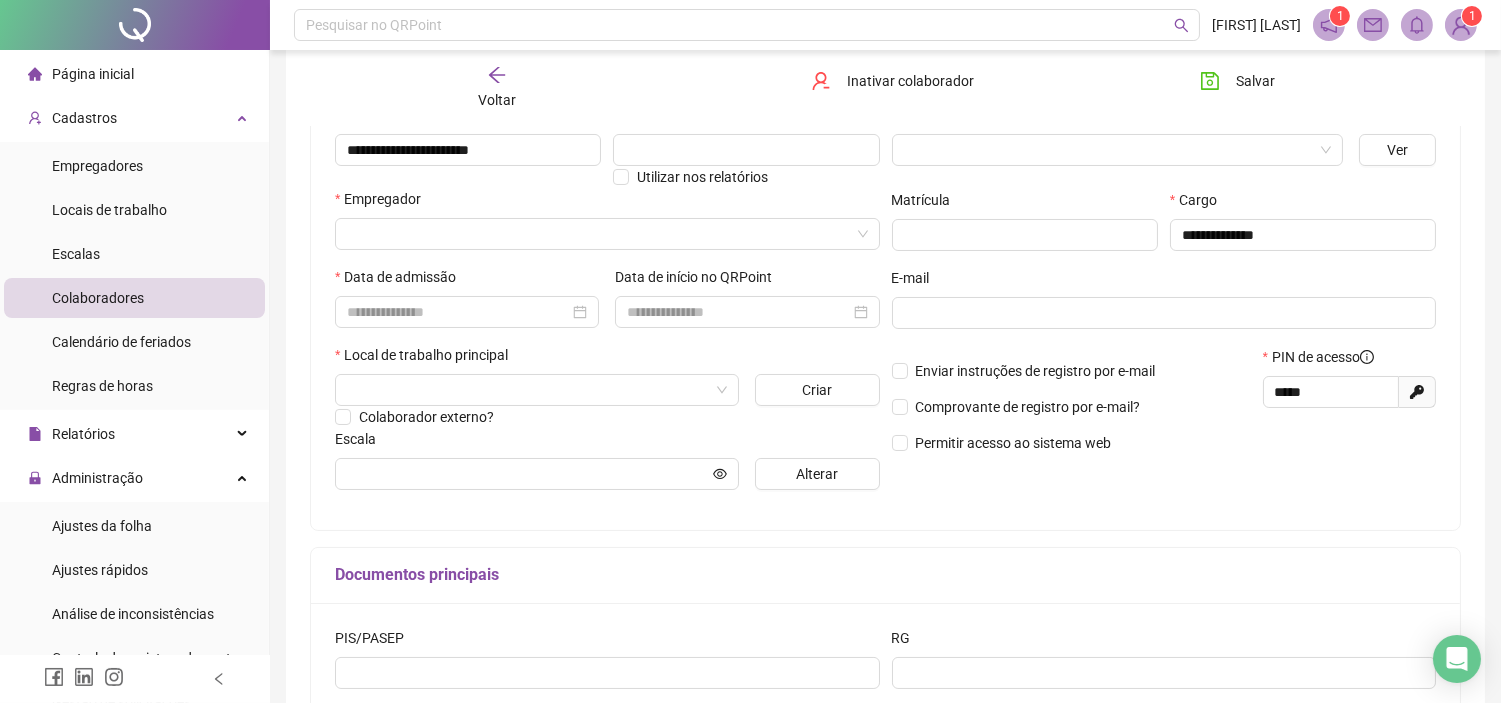 click on "Empregador" at bounding box center [607, 227] 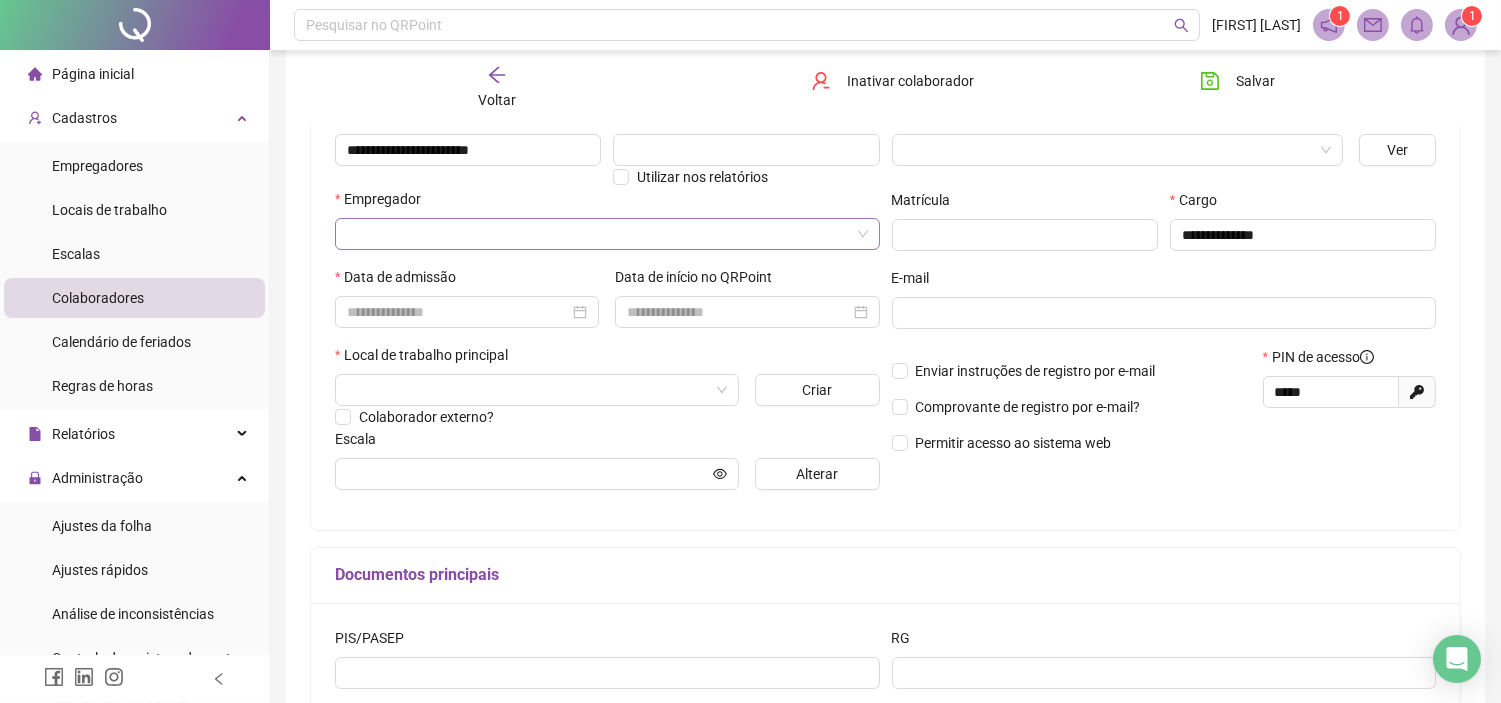 click at bounding box center (598, 234) 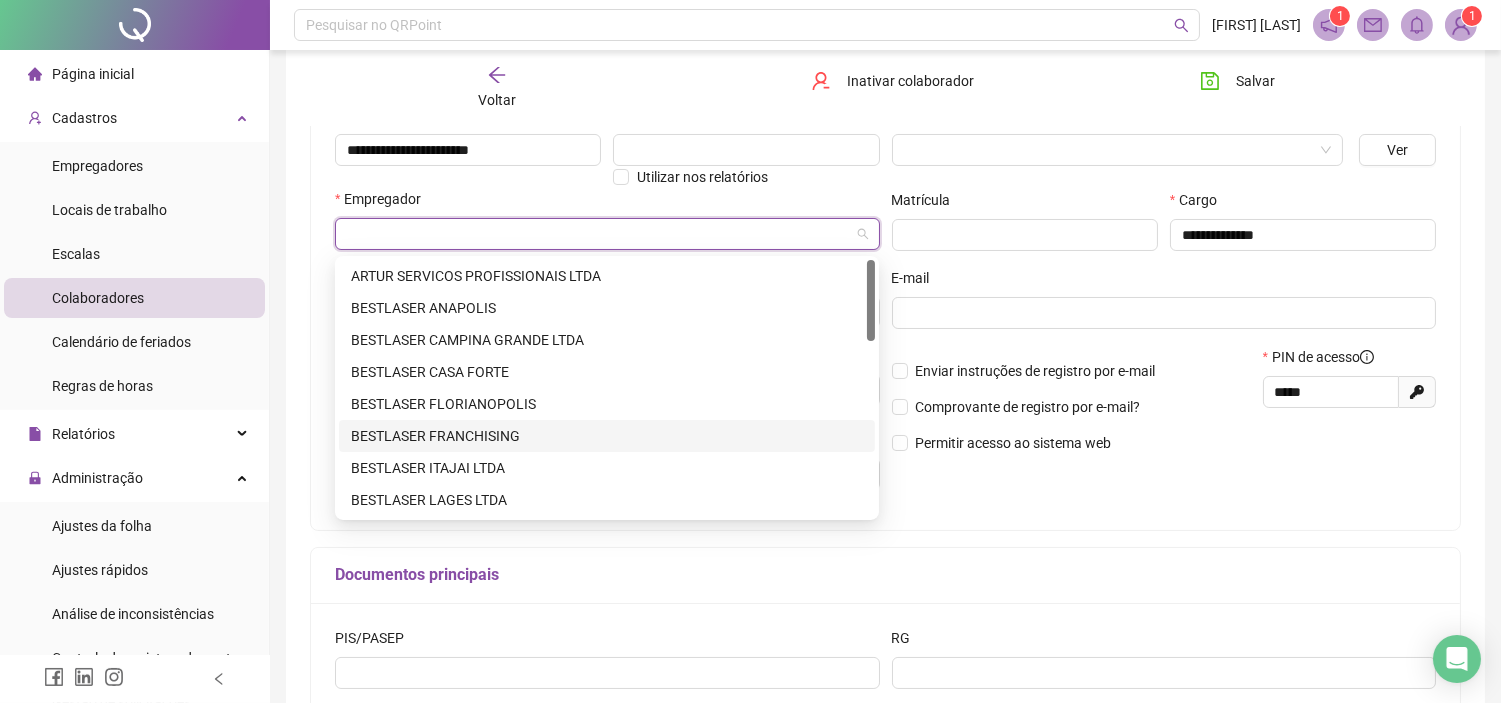 click on "BESTLASER FRANCHISING" at bounding box center [607, 436] 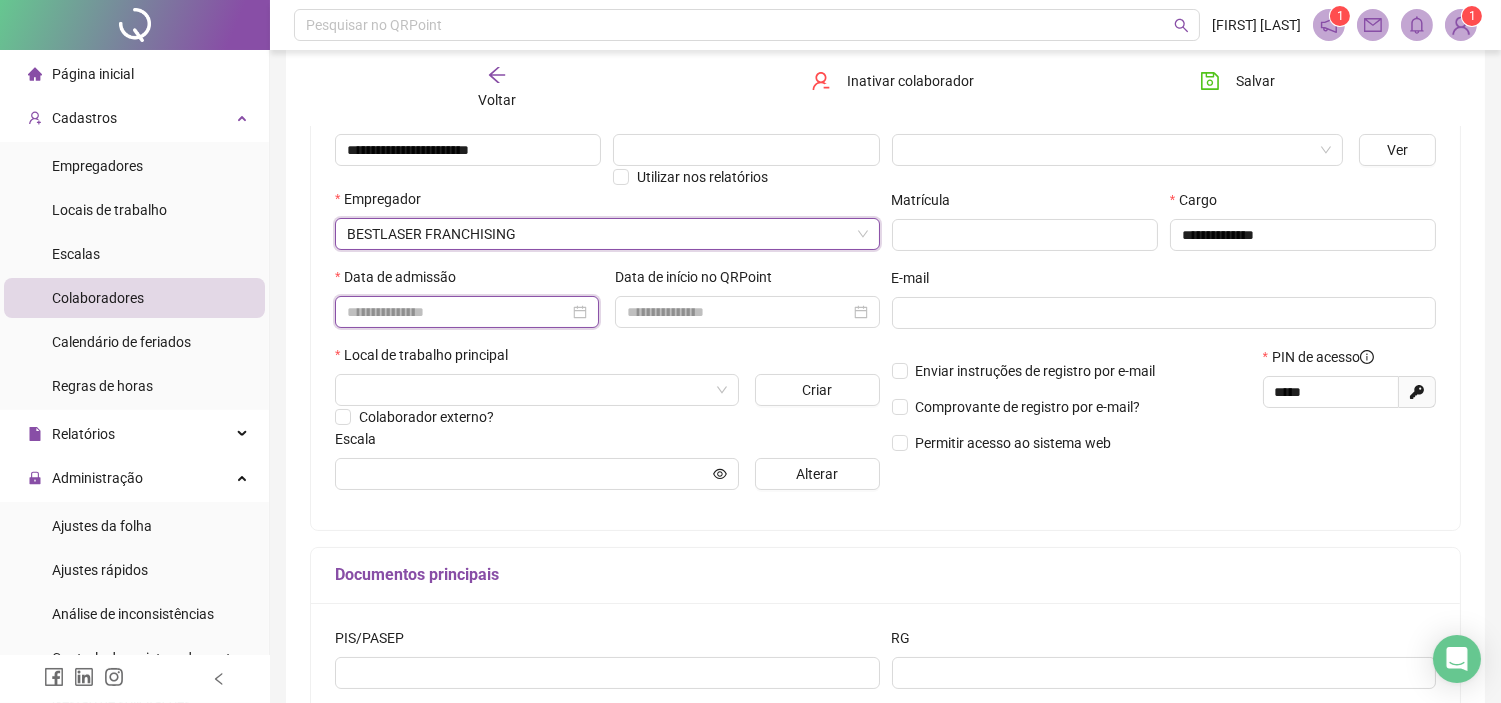 click at bounding box center (458, 312) 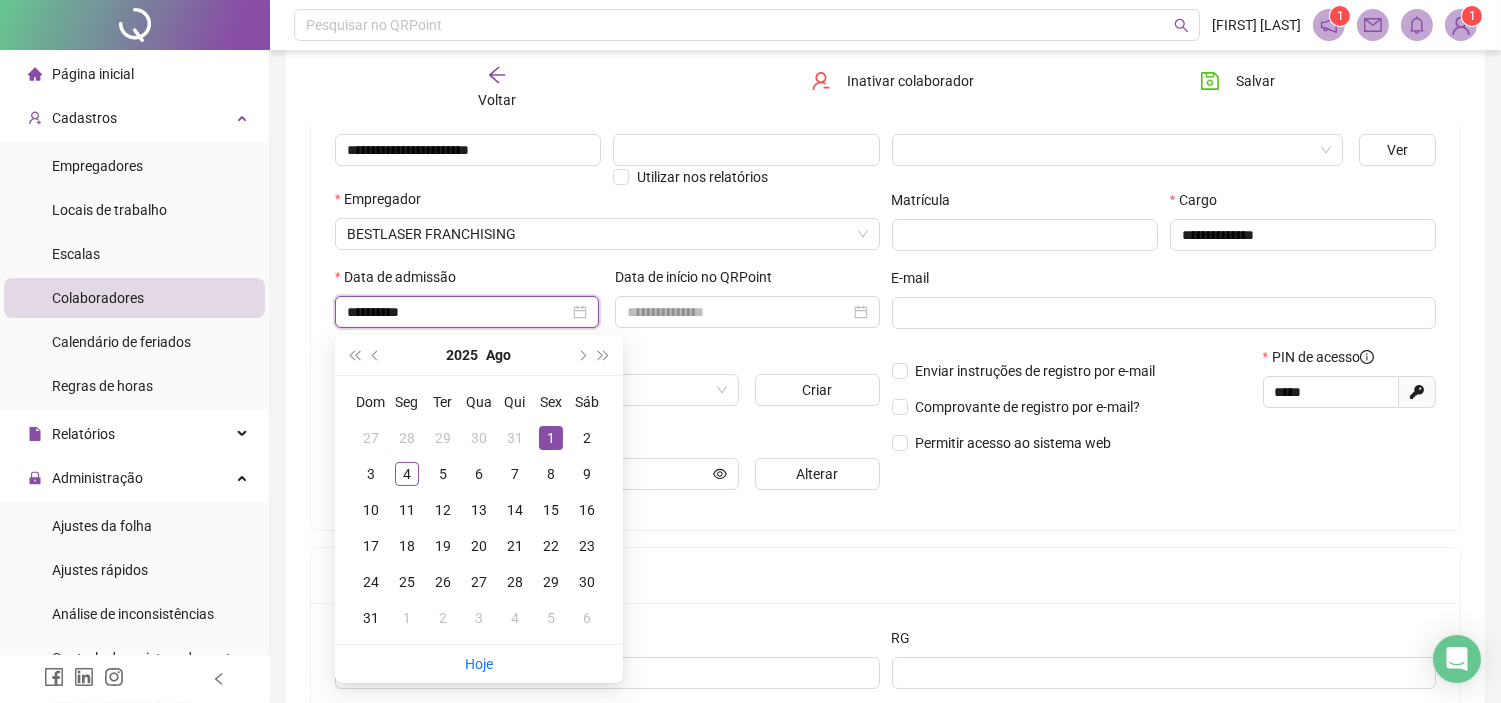 type on "**********" 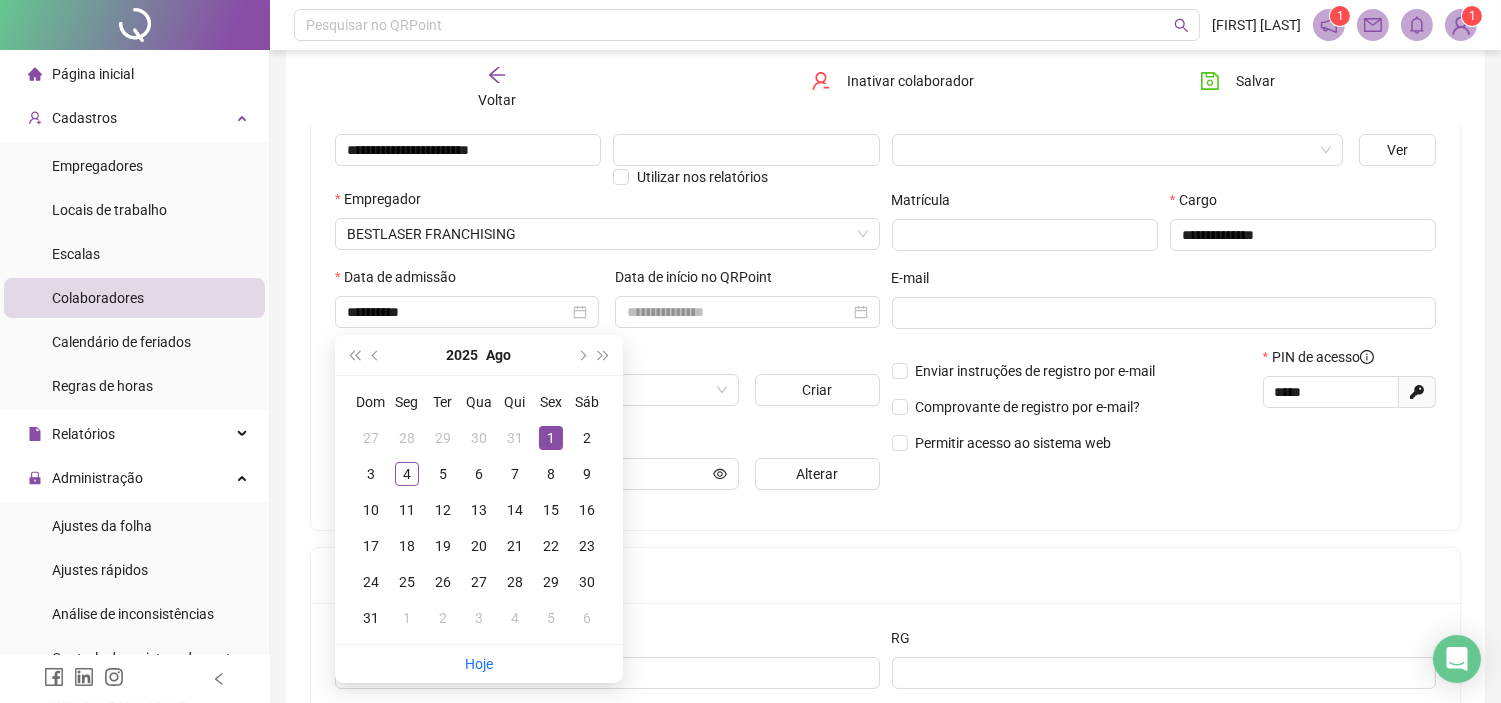 click on "**********" at bounding box center (1164, 305) 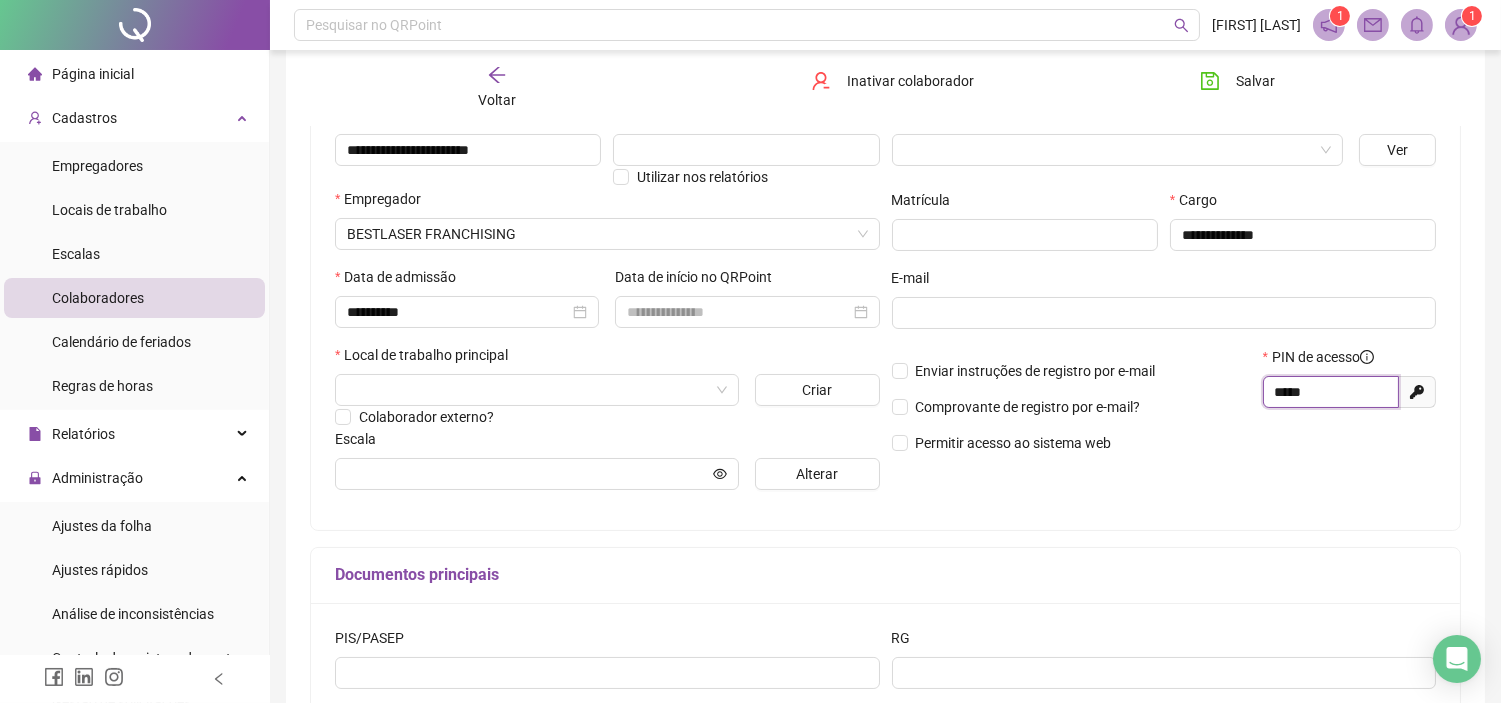 drag, startPoint x: 1281, startPoint y: 400, endPoint x: 1258, endPoint y: 400, distance: 23 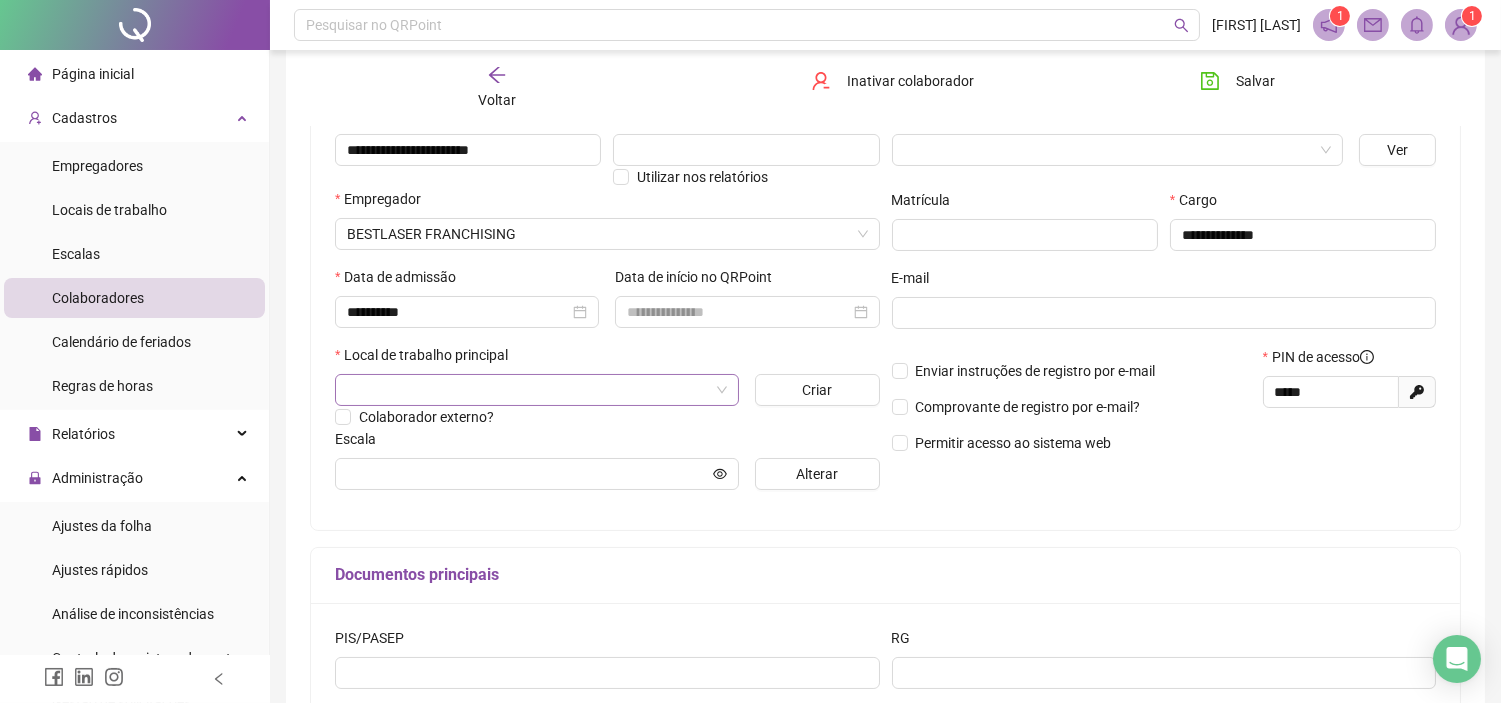 click at bounding box center (528, 390) 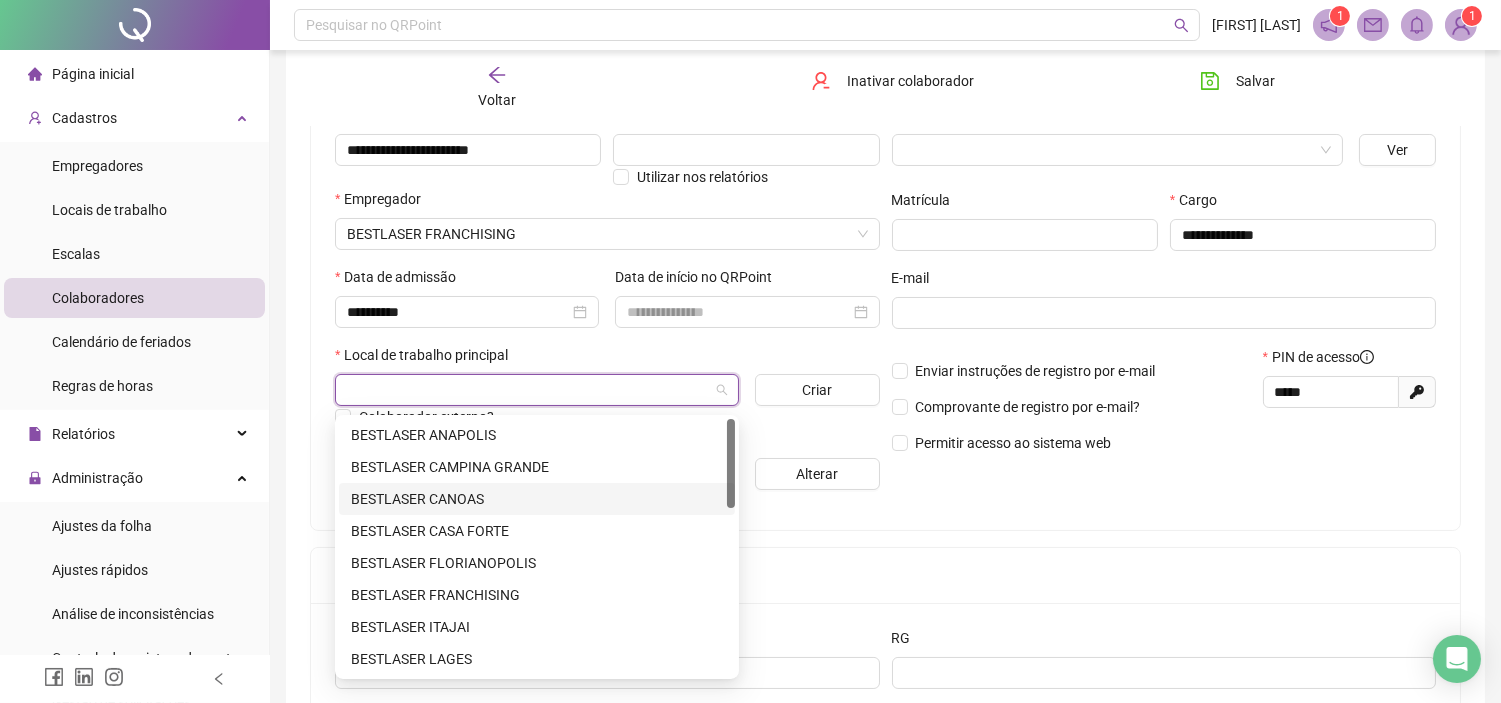 click on "BESTLASER CANOAS" at bounding box center [537, 499] 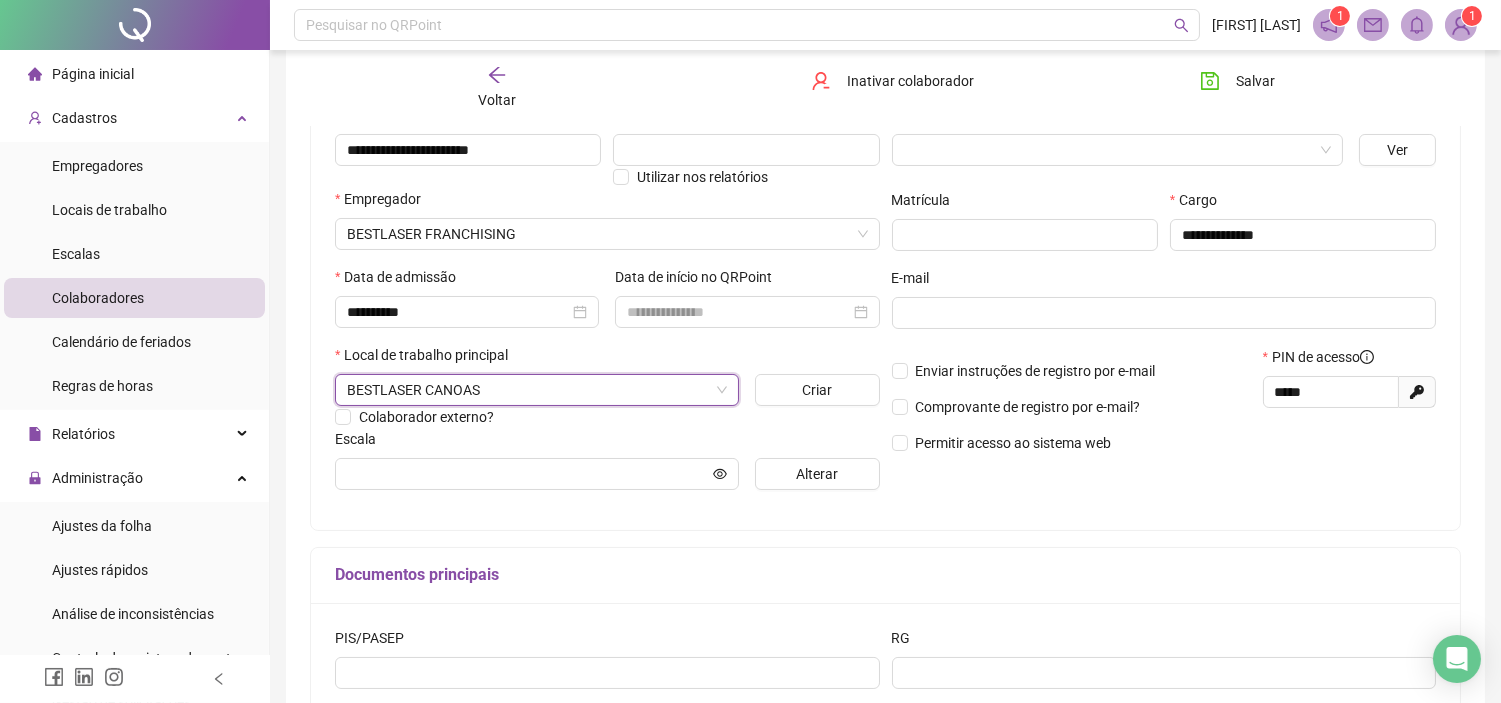 click on "**********" at bounding box center [885, 416] 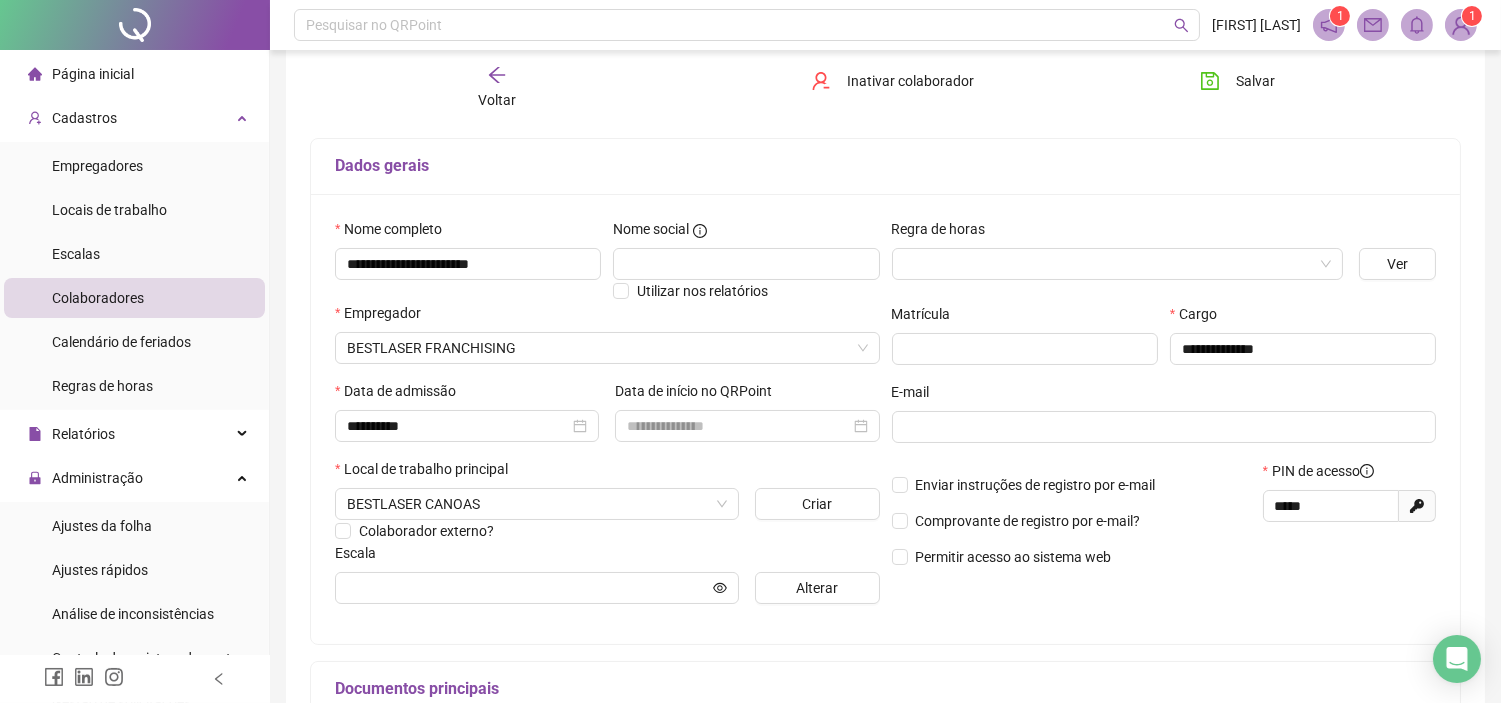 scroll, scrollTop: 0, scrollLeft: 0, axis: both 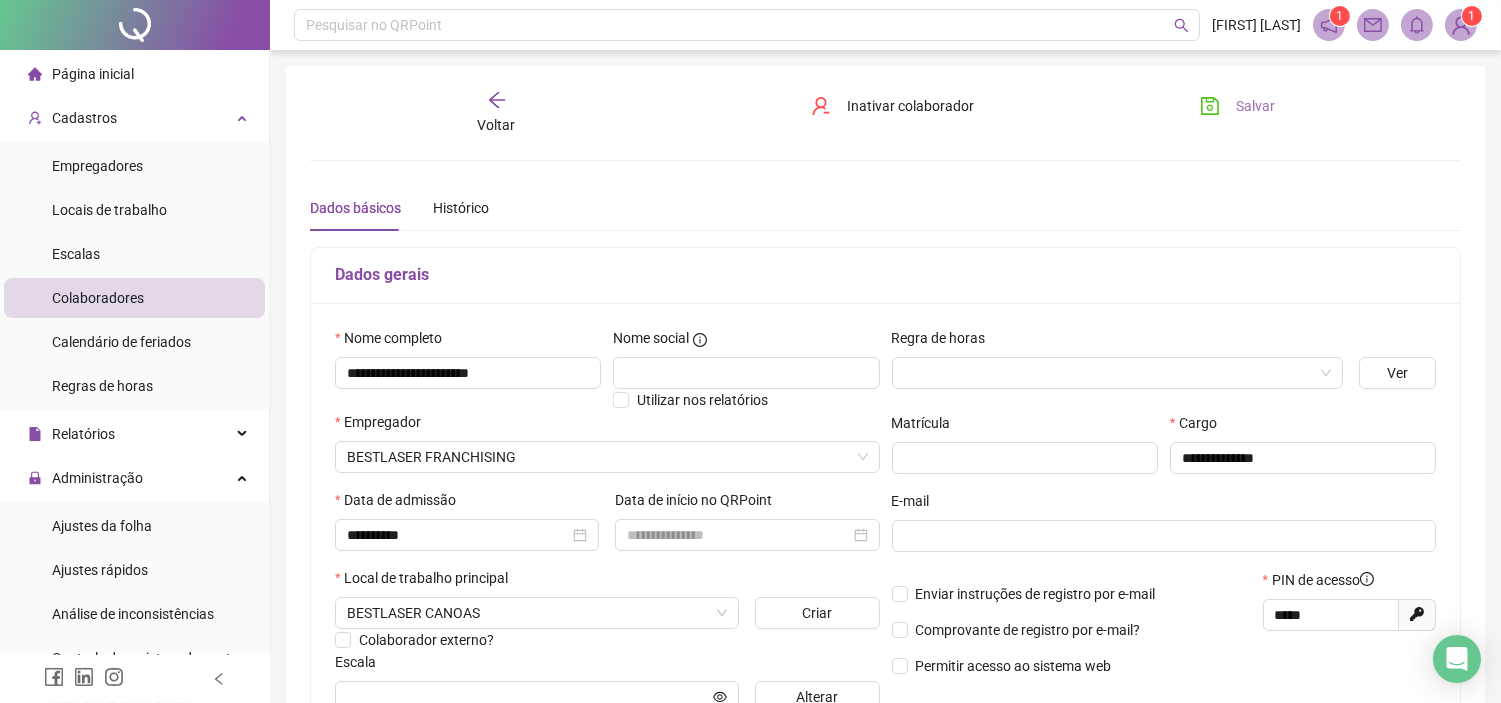click 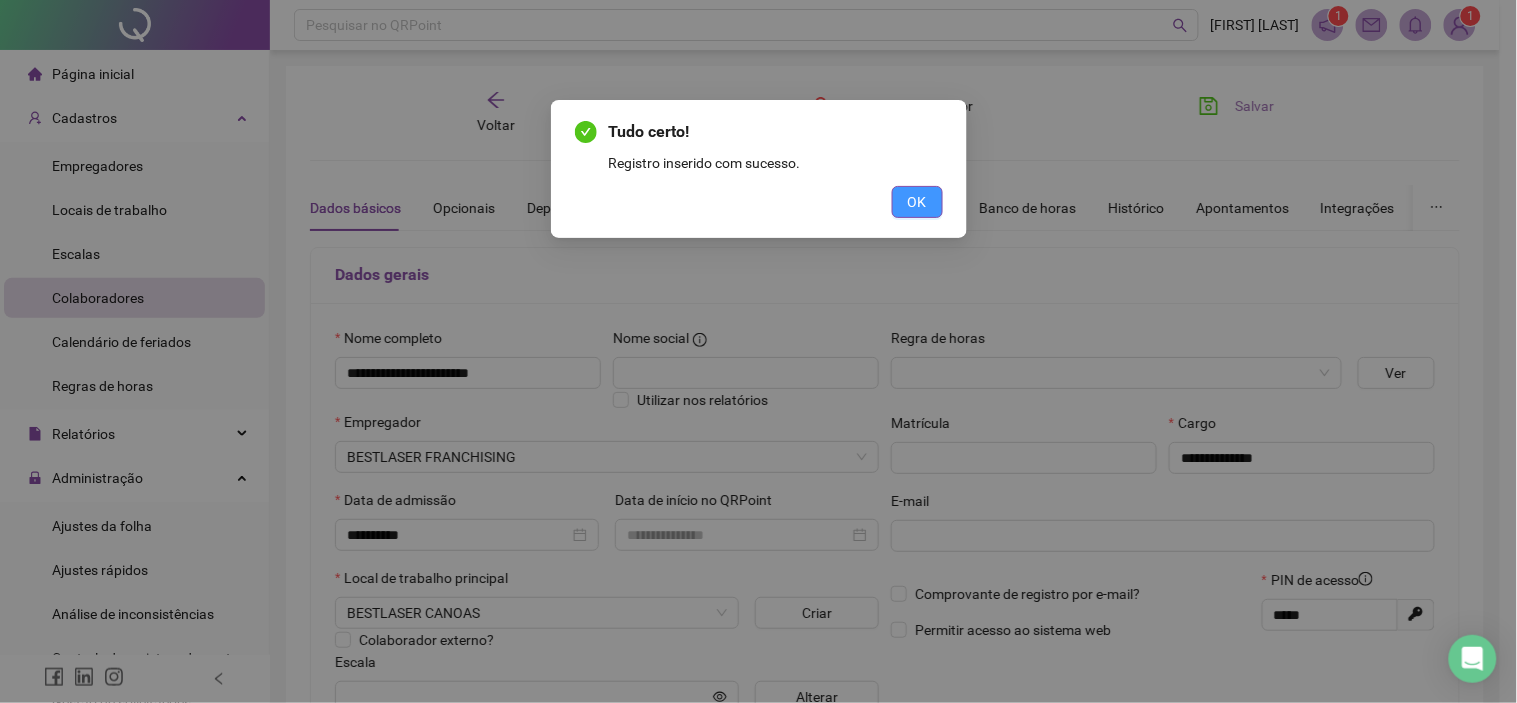click on "OK" at bounding box center (917, 202) 